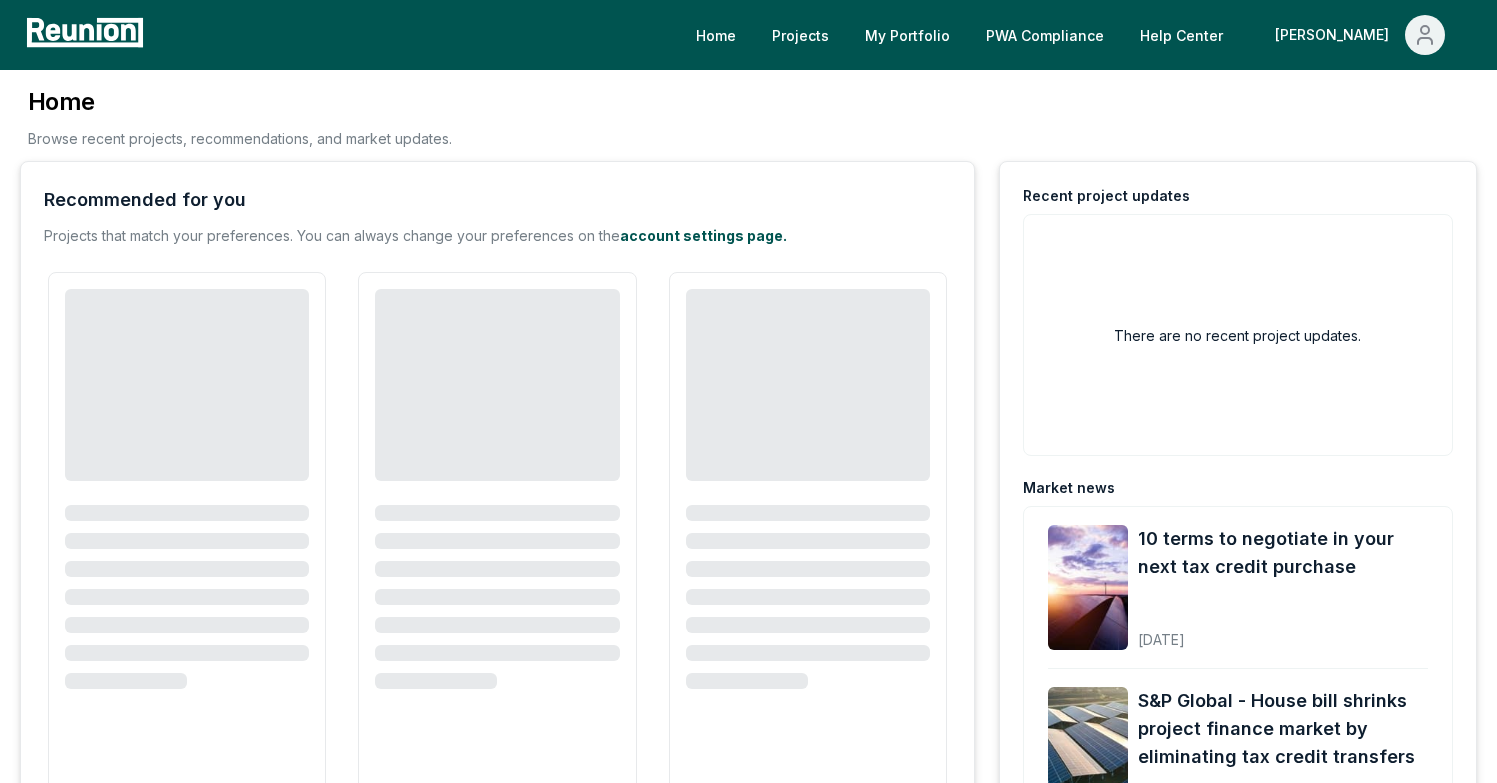 scroll, scrollTop: 0, scrollLeft: 0, axis: both 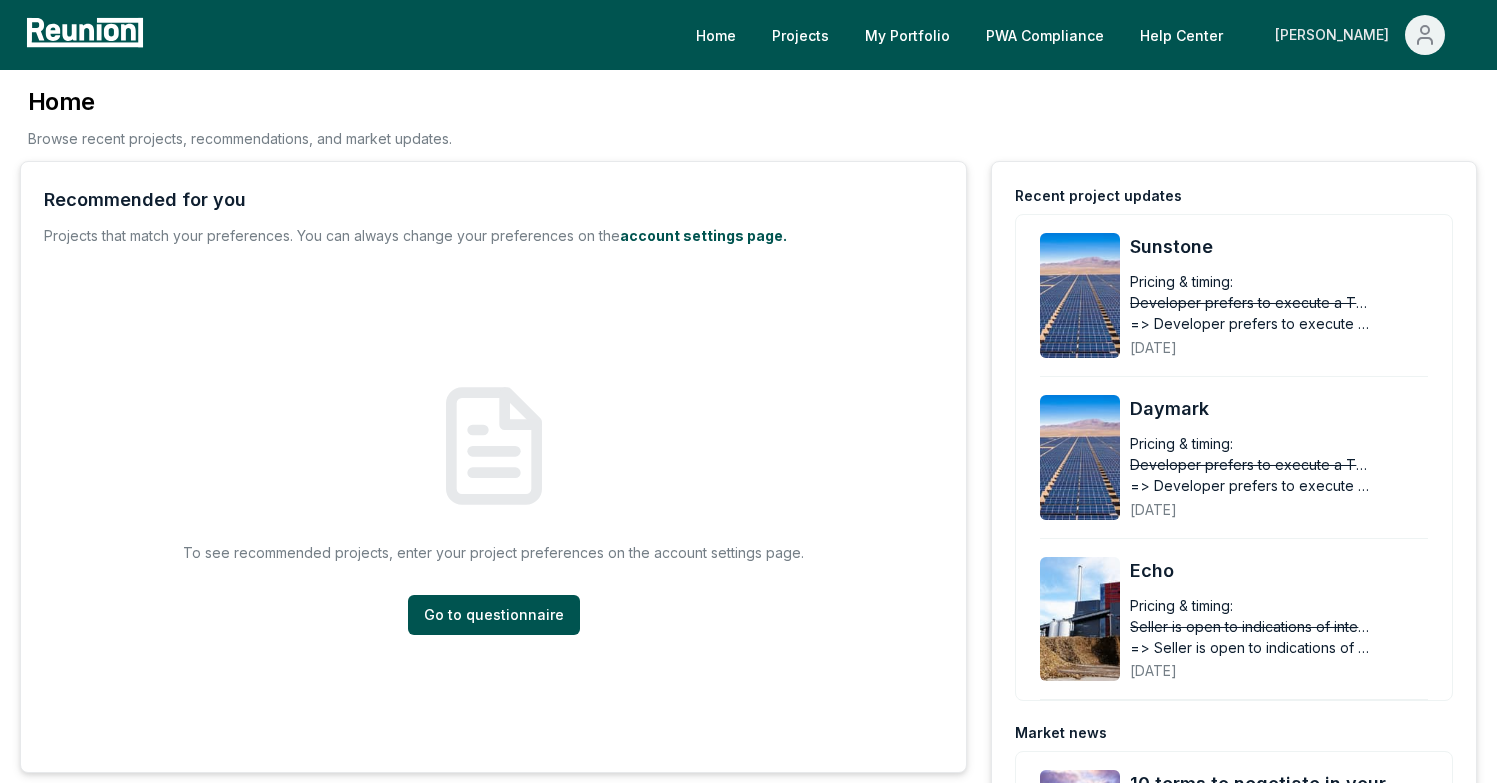 click on "[PERSON_NAME]" at bounding box center [1336, 35] 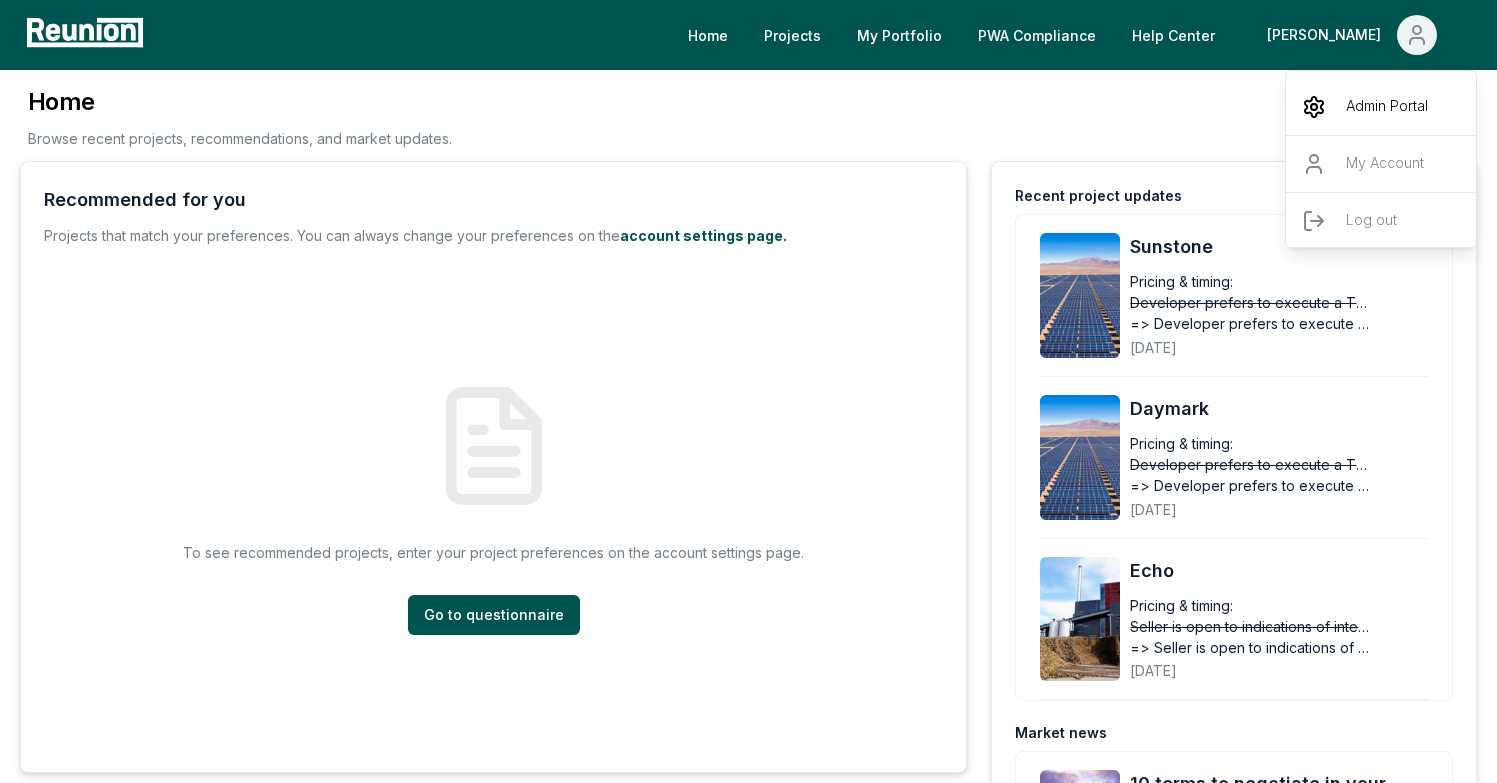 click on "Admin Portal" at bounding box center [1382, 107] 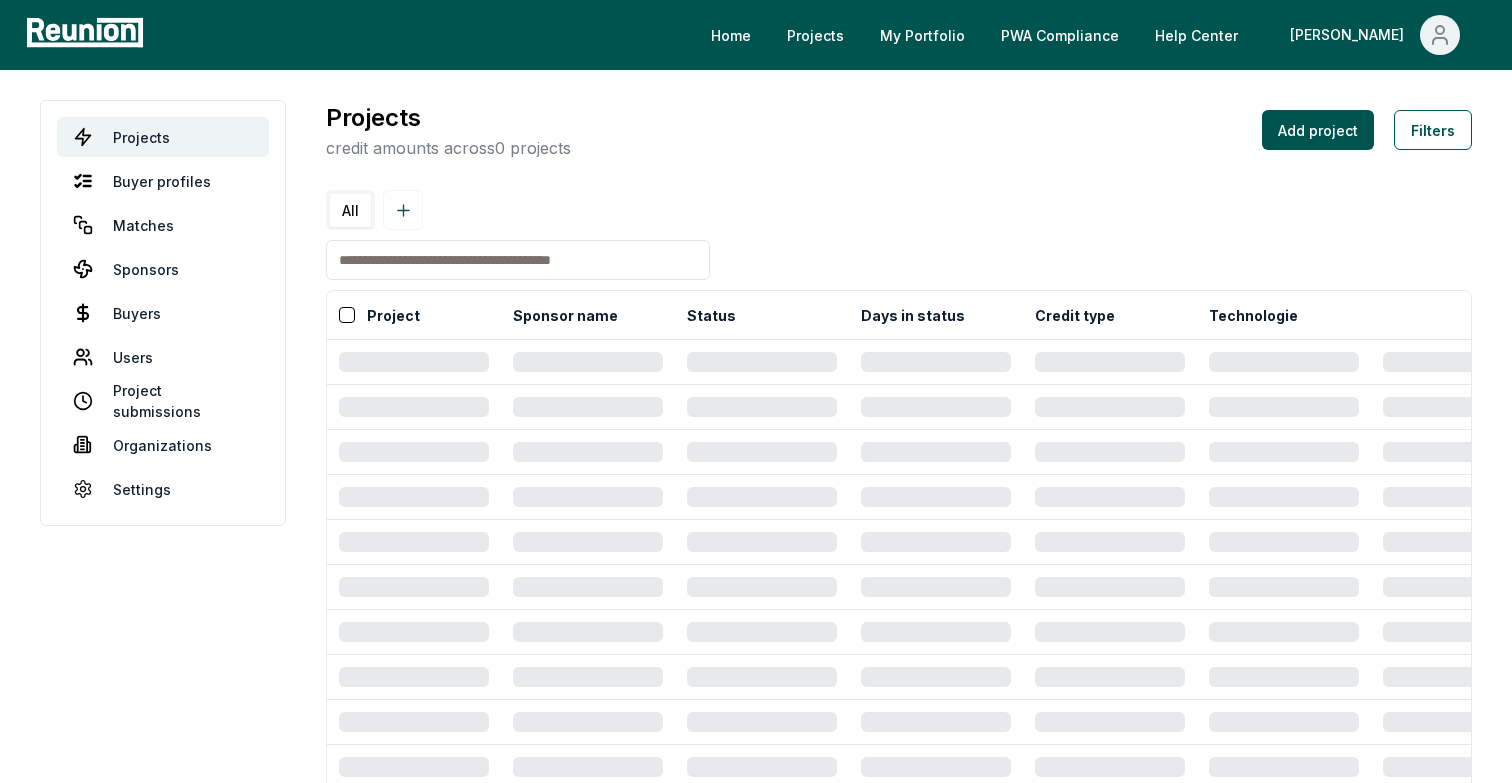 scroll, scrollTop: 0, scrollLeft: 0, axis: both 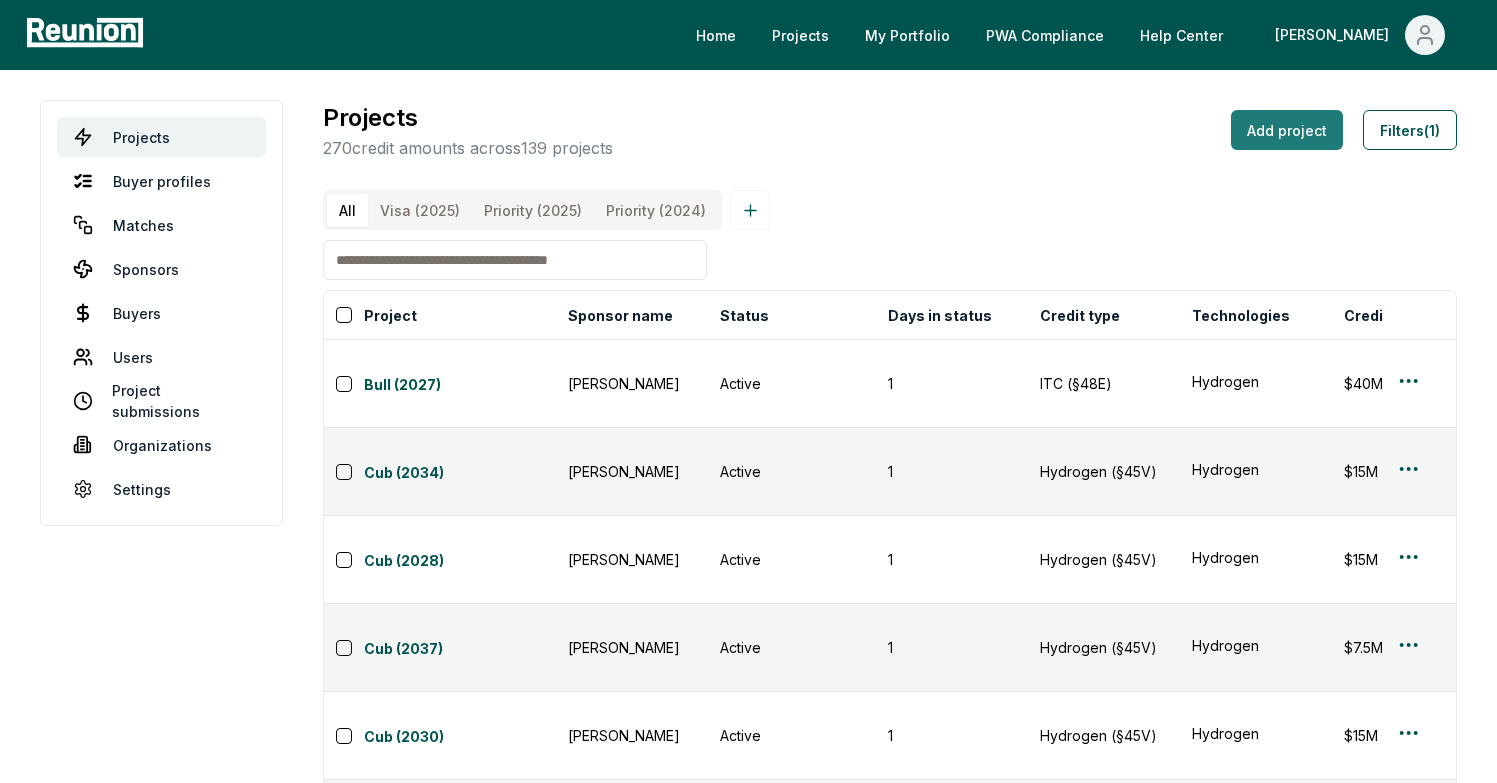click on "Add project" at bounding box center [1287, 130] 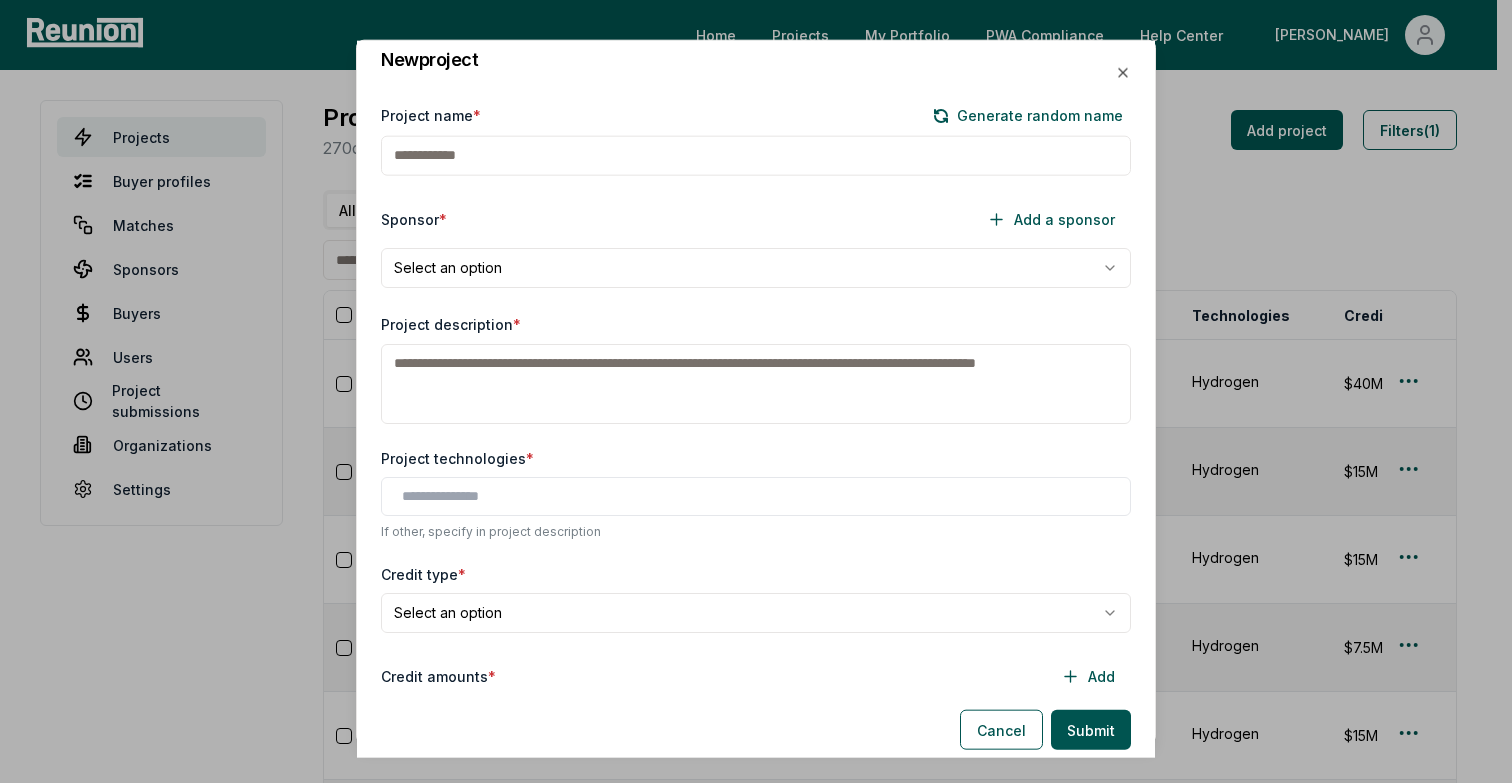 click on "Project name  *" at bounding box center [756, 155] 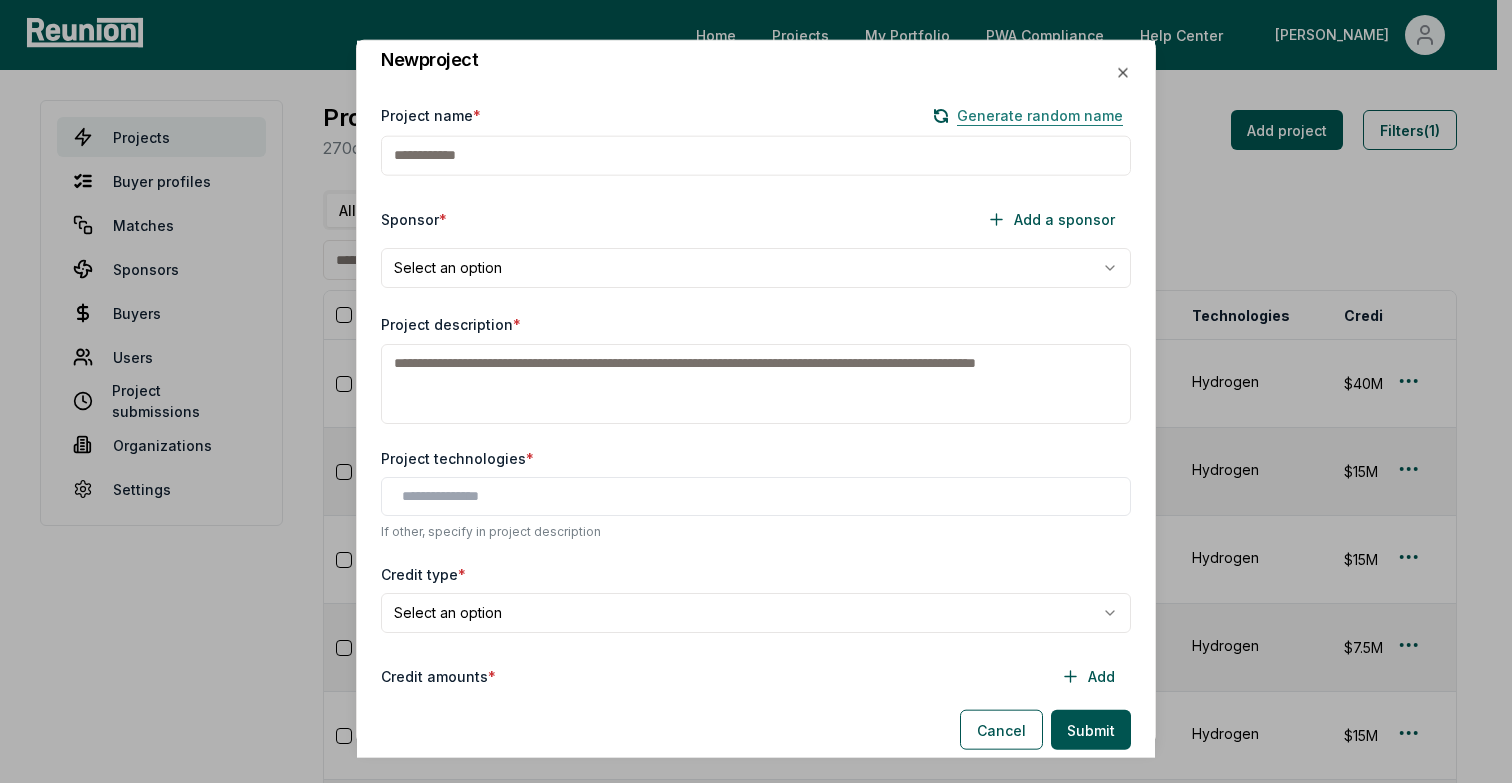 click on "Generate random name" at bounding box center [1028, 115] 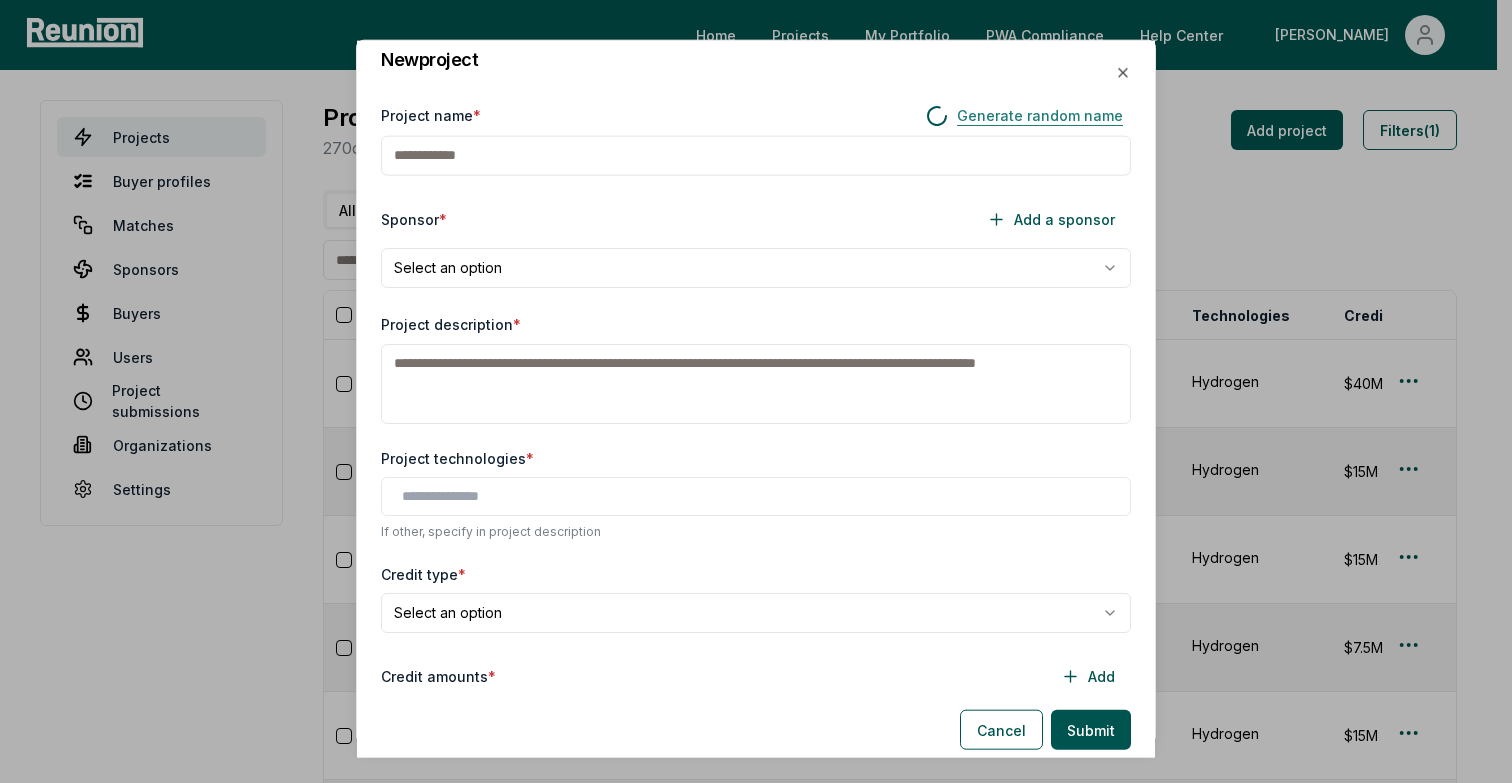 click on "Generate random name" at bounding box center (1024, 115) 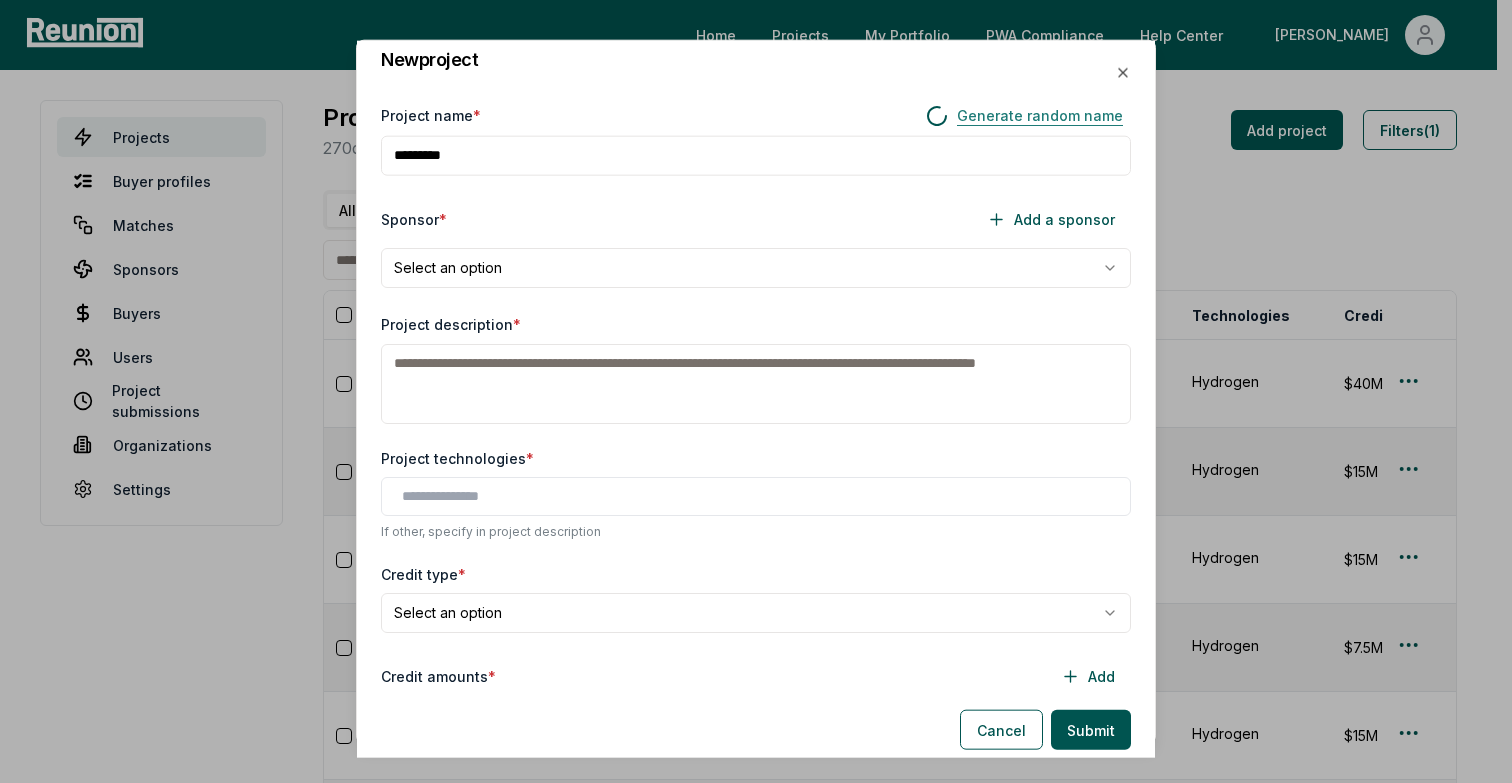 type on "********" 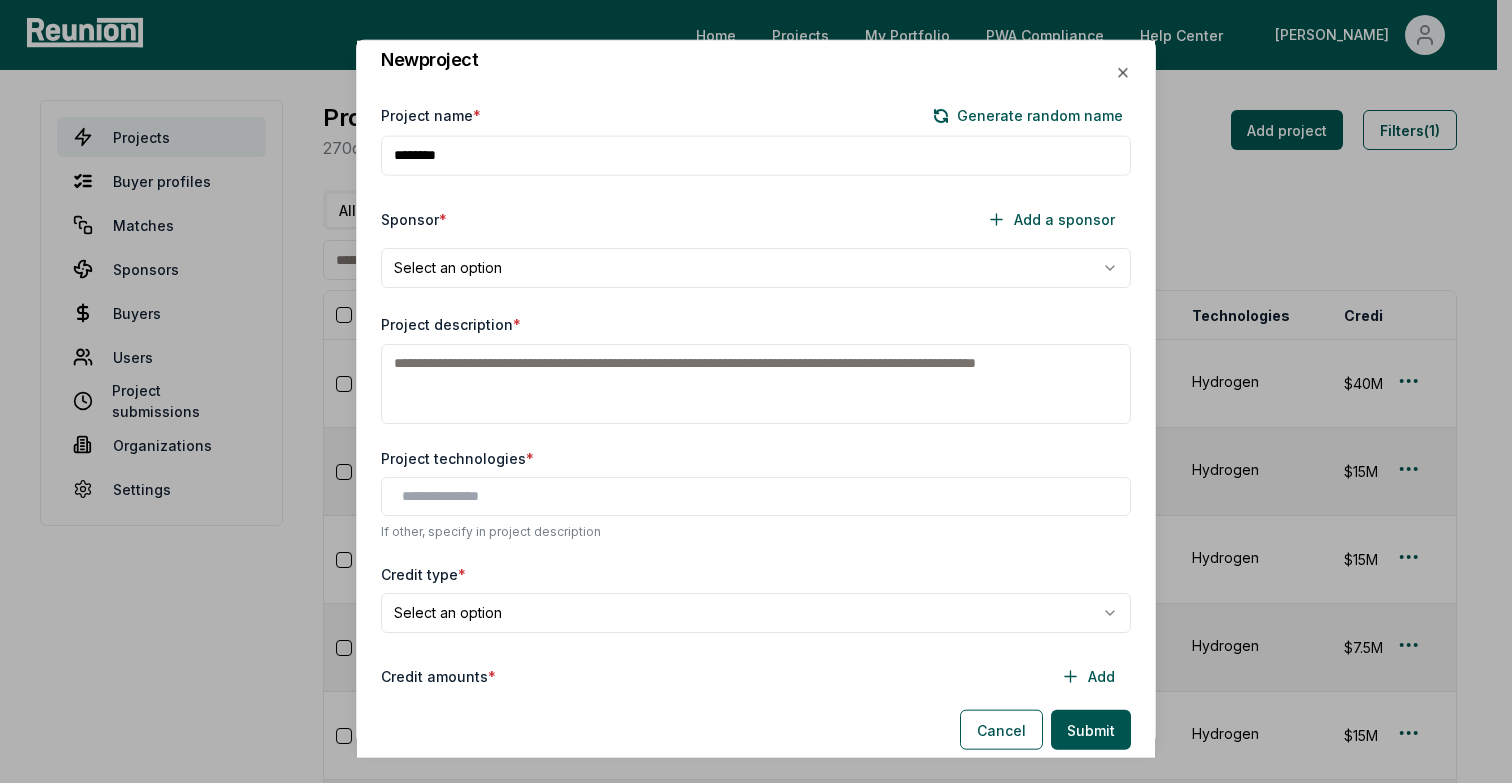 click on "Please visit us on your desktop We're working on making our marketplace mobile-friendly. For now, please visit [GEOGRAPHIC_DATA] on a desktop computer. Home Projects My Portfolio PWA Compliance Help Center [PERSON_NAME] Projects Buyer profiles Matches Sponsors Buyers Users Project submissions Organizations Settings Projects 270  credit amounts across  139   projects Add project Filters  (1) All Visa (2025) Priority (2025) Priority (2024) Project Sponsor name Status Days in status Credit type Technologies Credit amount Internal notes PIS Fiscal year US state Credit year Last substantive update Created Lists Created by Bull (2027) [PERSON_NAME] Active 1 ITC (§48E) Hydrogen $40M 2027 Q3 TBD [US_STATE] 2027 [DATE] [DATE] 0 [EMAIL_ADDRESS][DOMAIN_NAME] Cub (2034) [PERSON_NAME] Active 1 Hydrogen (§45V) Hydrogen $15M 2027 Q3 TBD [US_STATE] 2034 [DATE] [DATE] 0 [PERSON_NAME][EMAIL_ADDRESS][DOMAIN_NAME] Cub (2028) [PERSON_NAME] Active 1 Hydrogen (§45V) Hydrogen $15M 2027 Q3 TBD [US_STATE] 2028 [DATE] [DATE] 0 [PERSON_NAME][EMAIL_ADDRESS][DOMAIN_NAME] Cub (2037) [PERSON_NAME] Active 1 Hydrogen 0" at bounding box center (748, 11465) 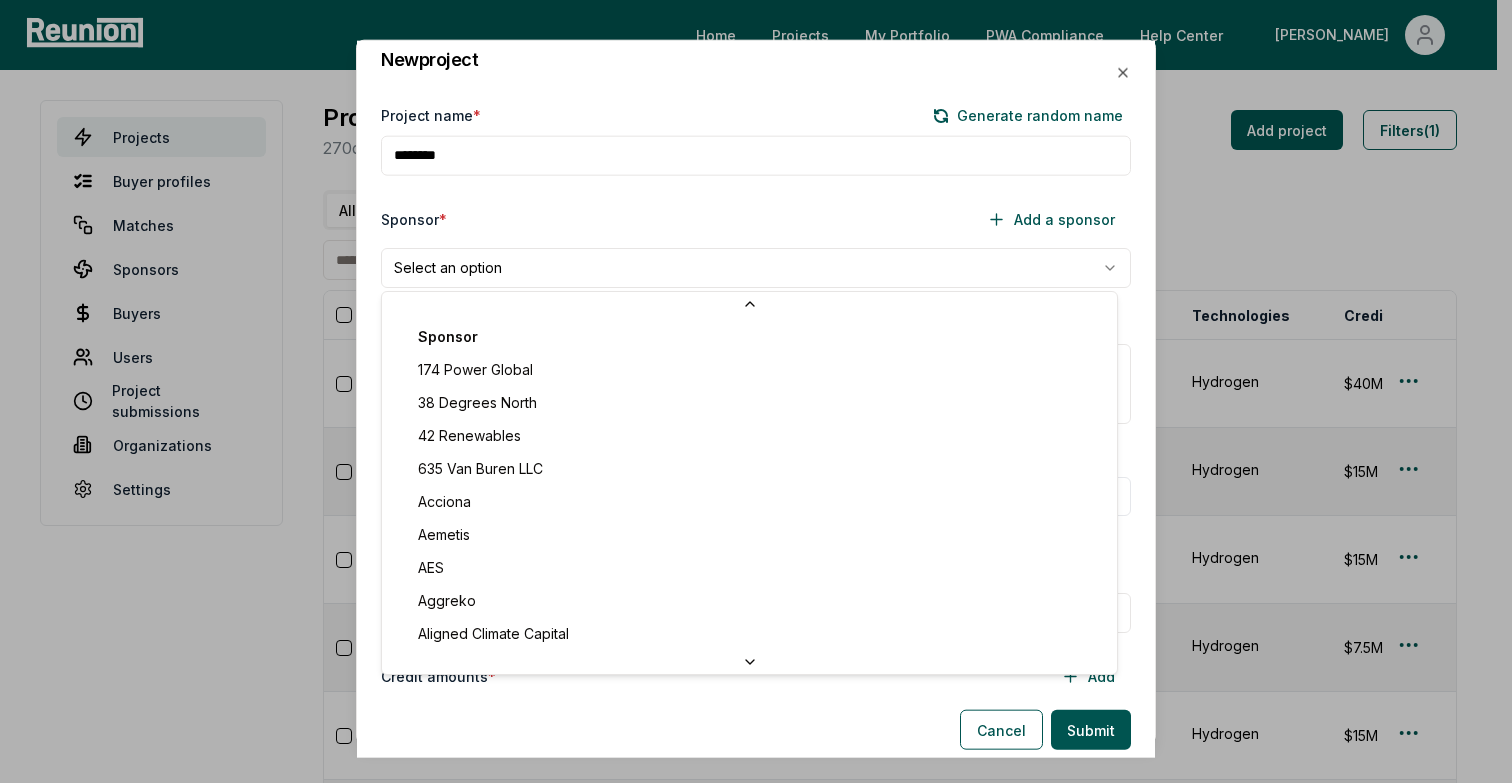 scroll, scrollTop: 8059, scrollLeft: 0, axis: vertical 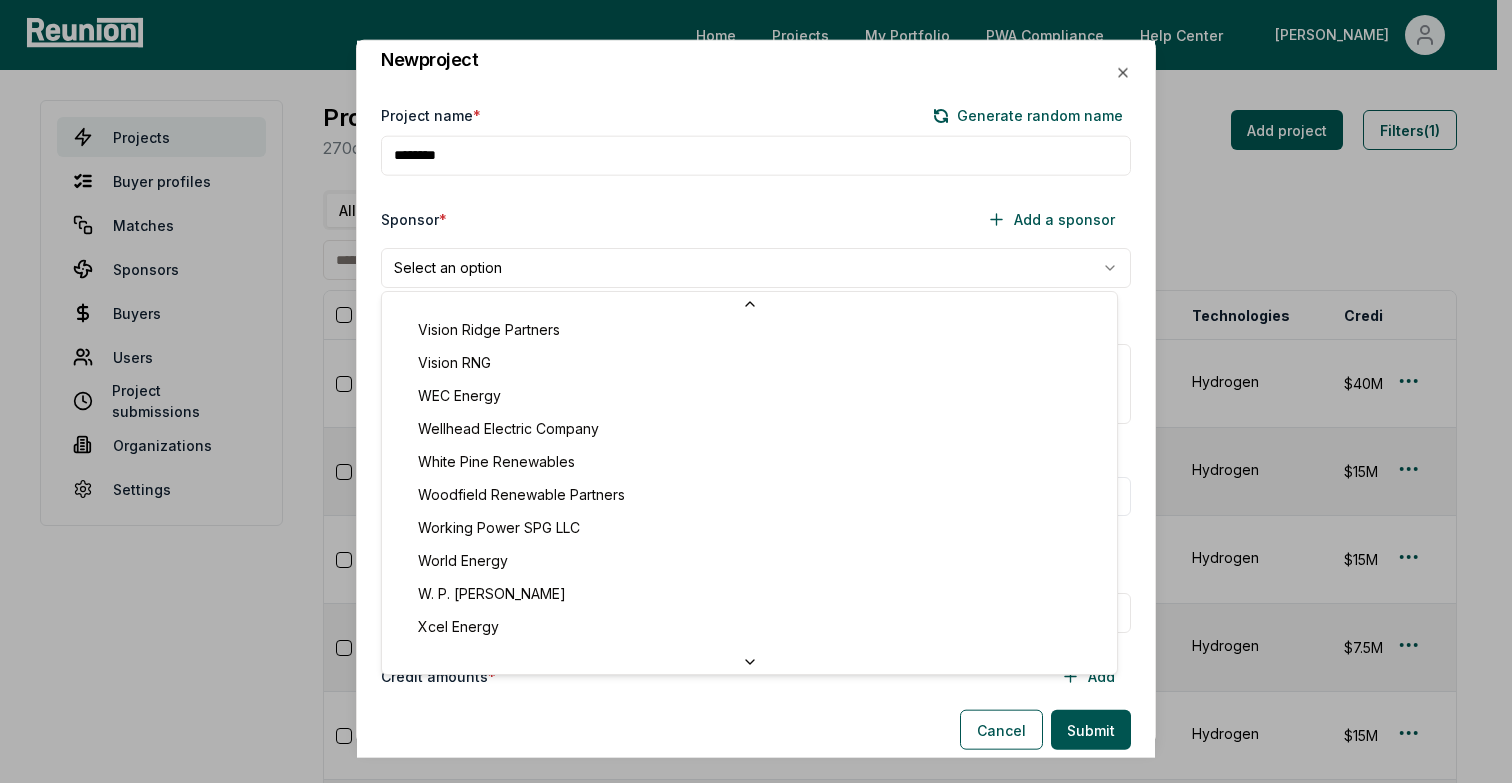 select on "**********" 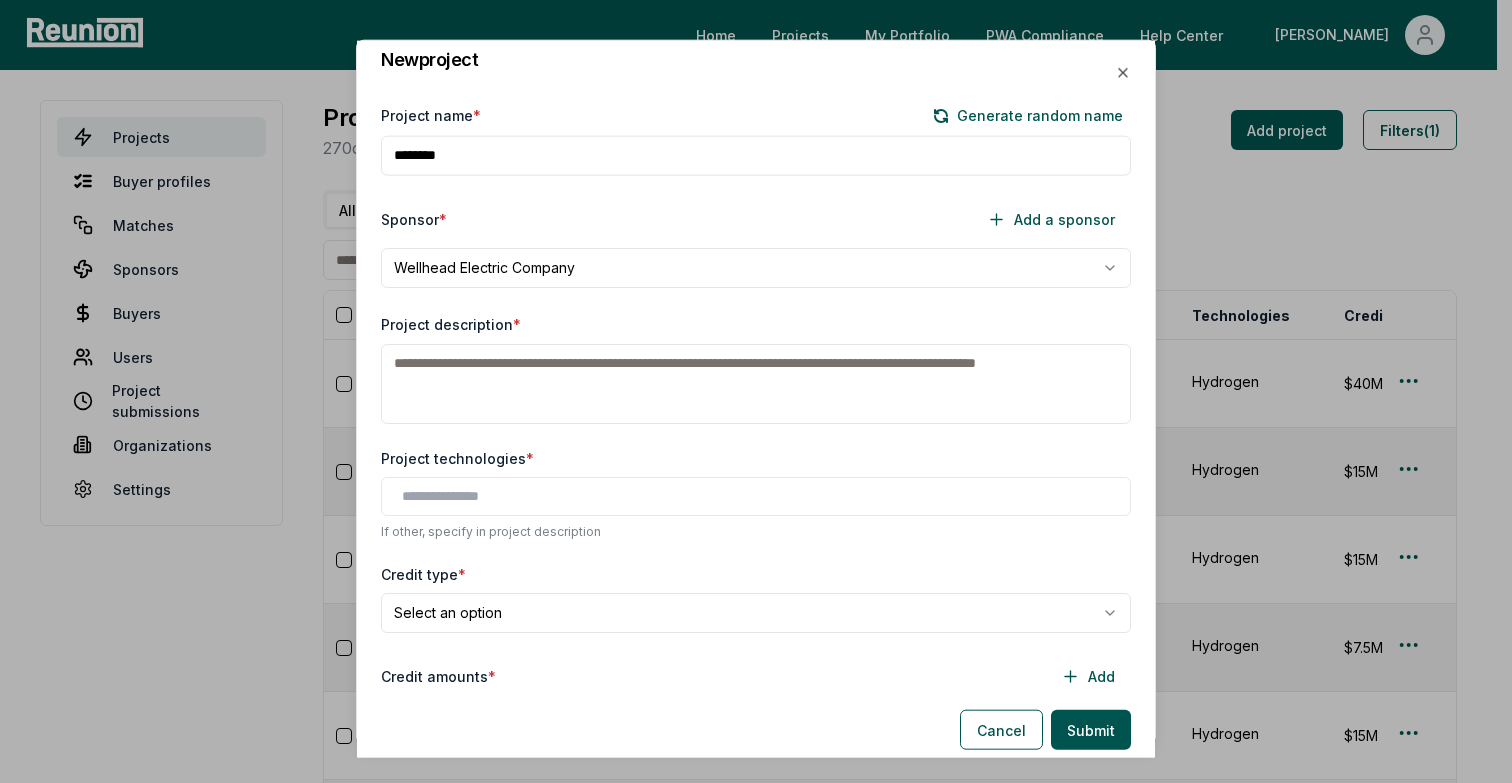 click on "Project description  *" at bounding box center [756, 383] 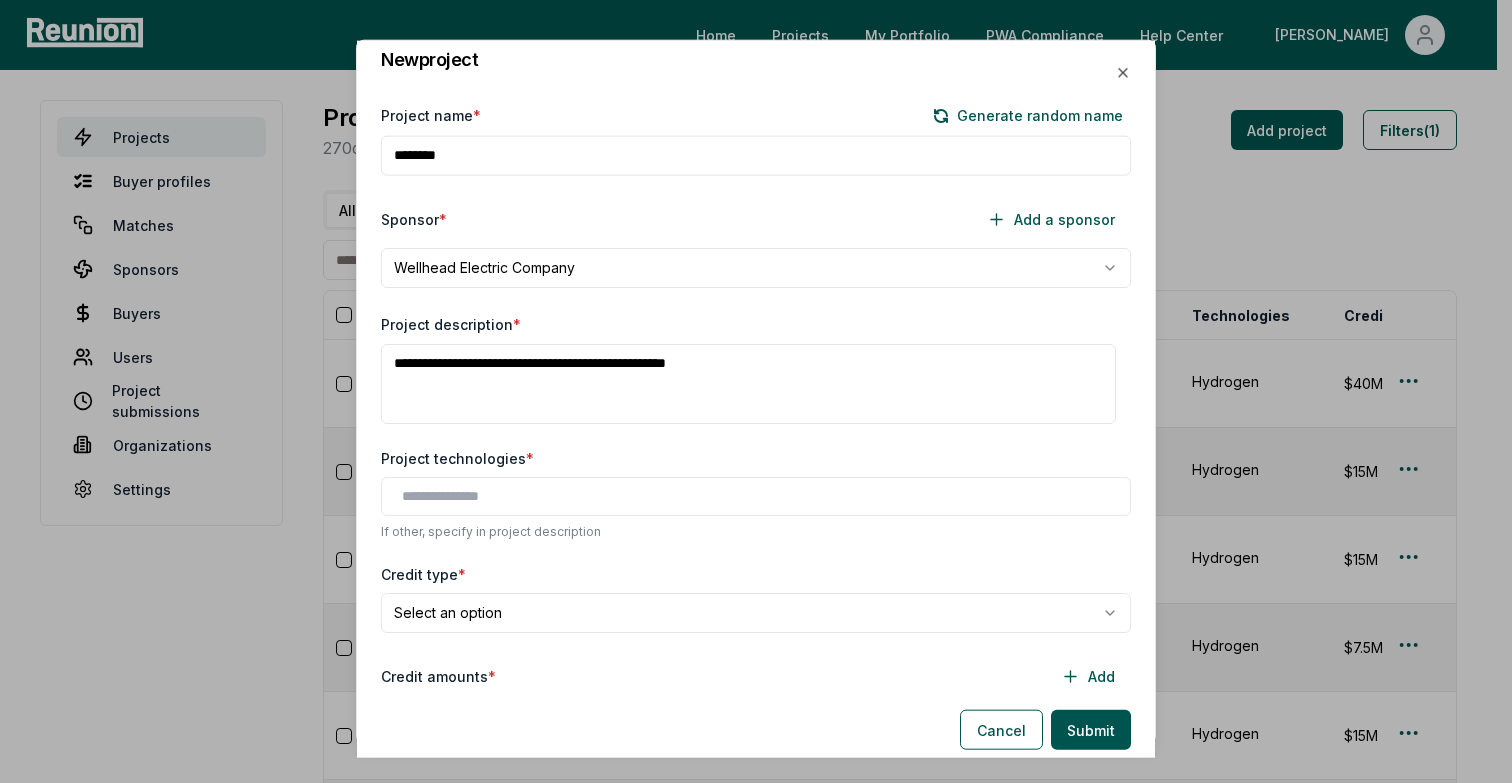 type on "**********" 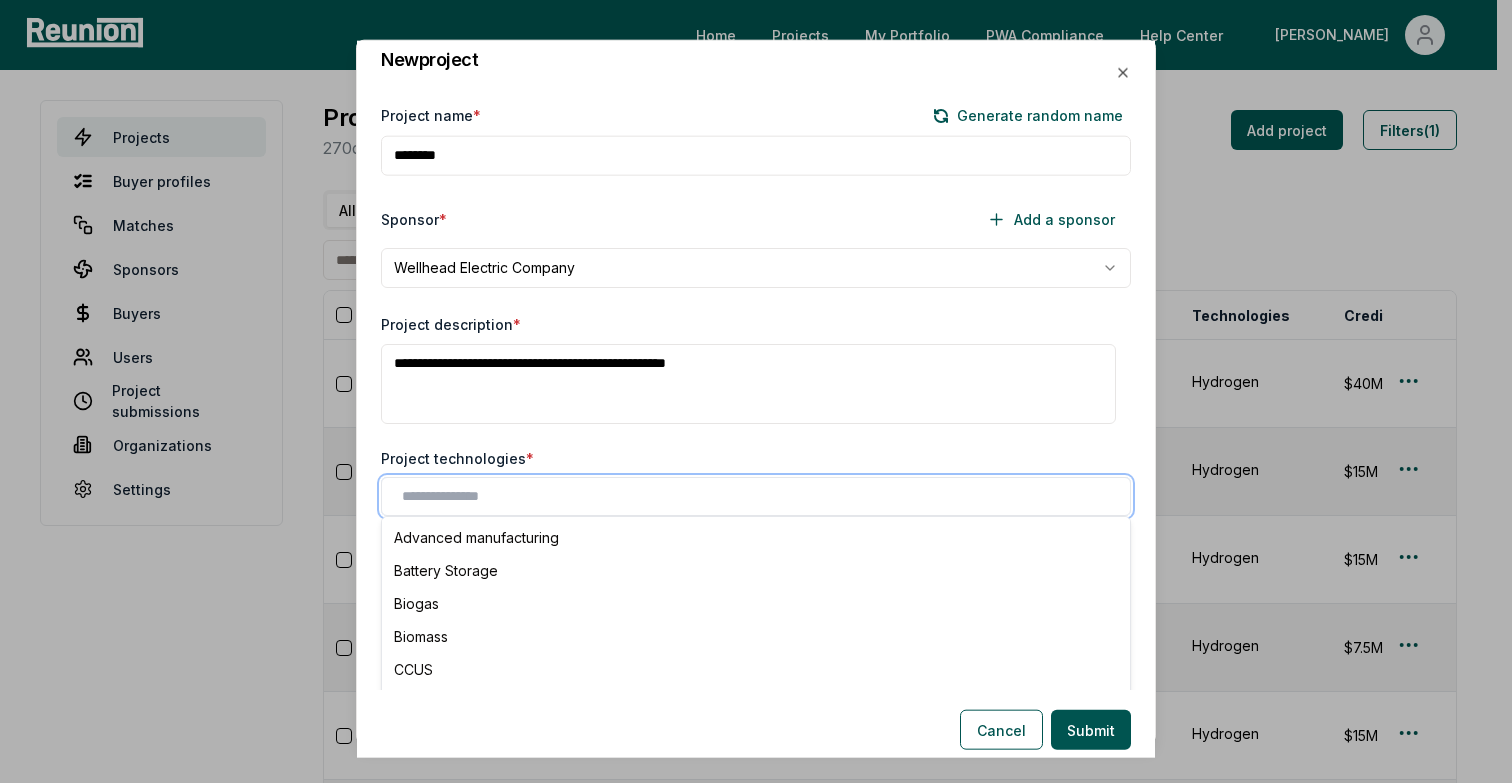 click at bounding box center [760, 495] 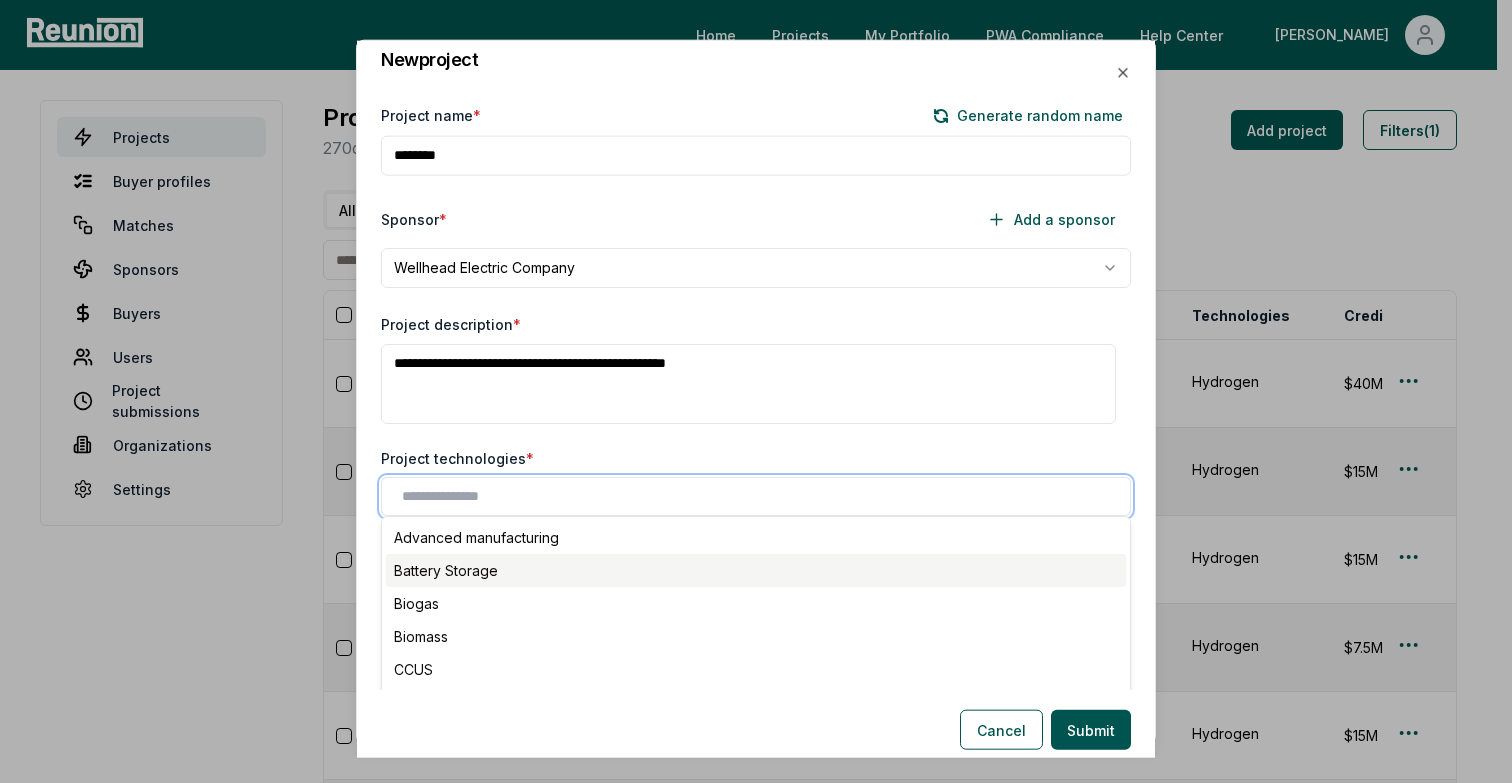click on "Battery Storage" at bounding box center [756, 569] 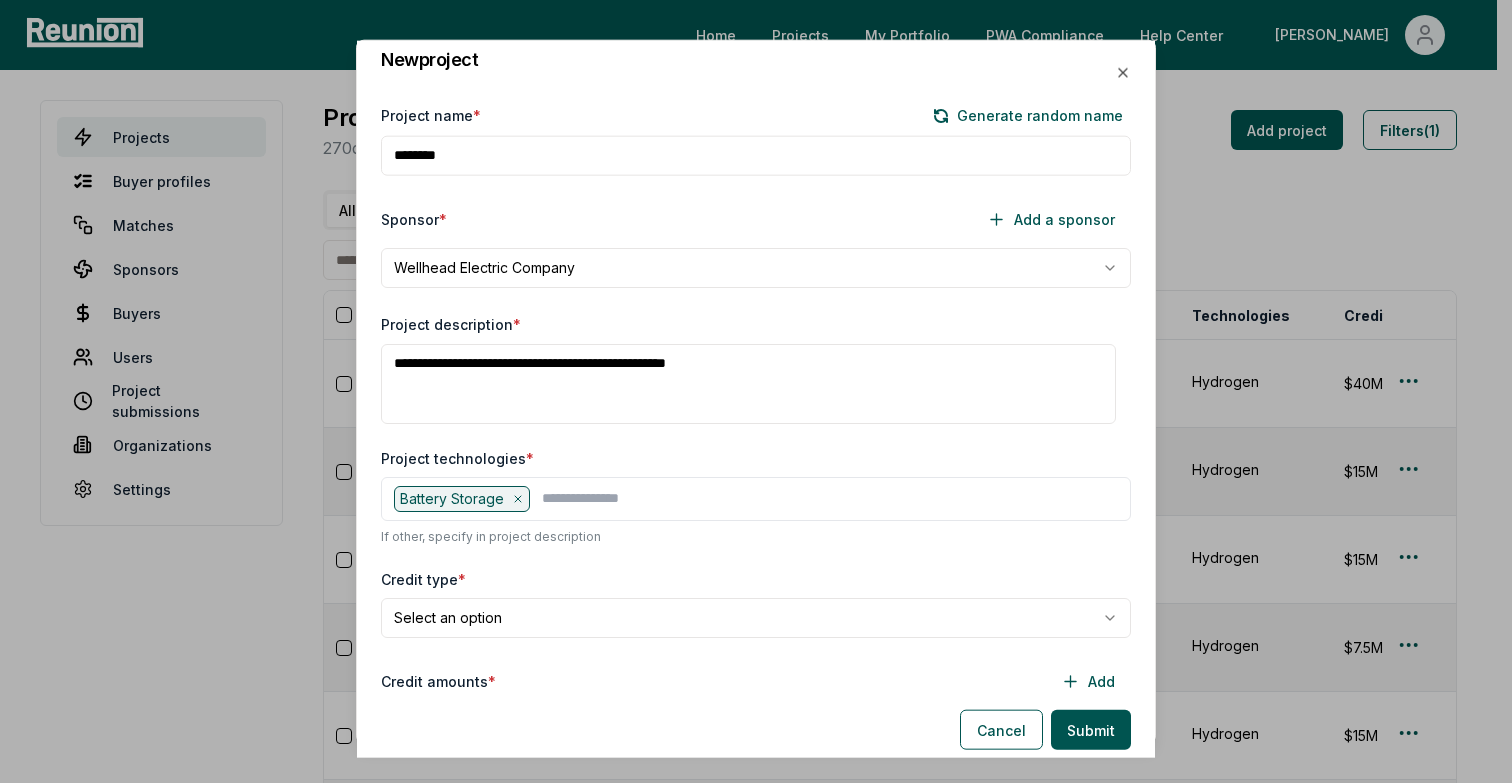 click on "Project technologies  *" at bounding box center (756, 457) 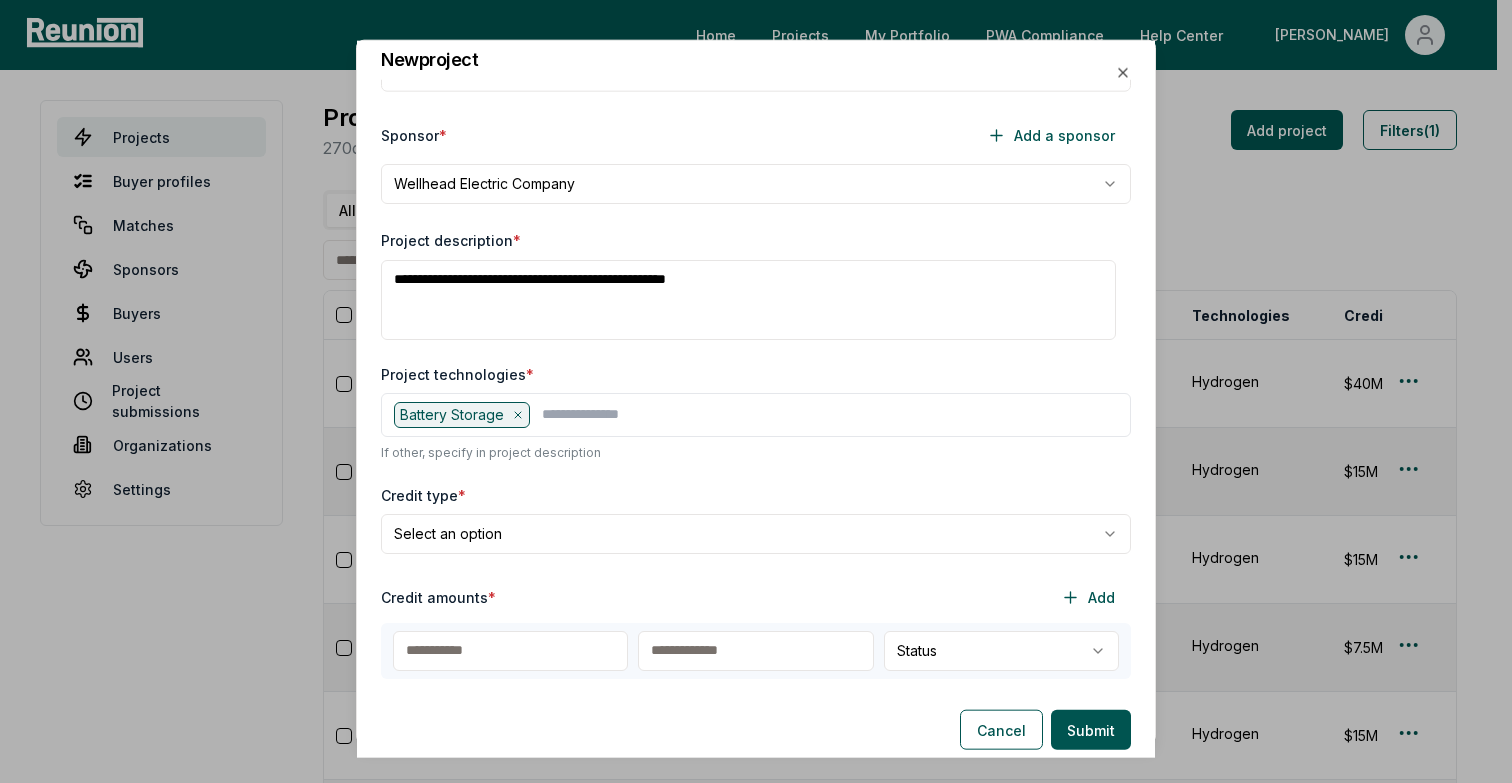 scroll, scrollTop: 168, scrollLeft: 0, axis: vertical 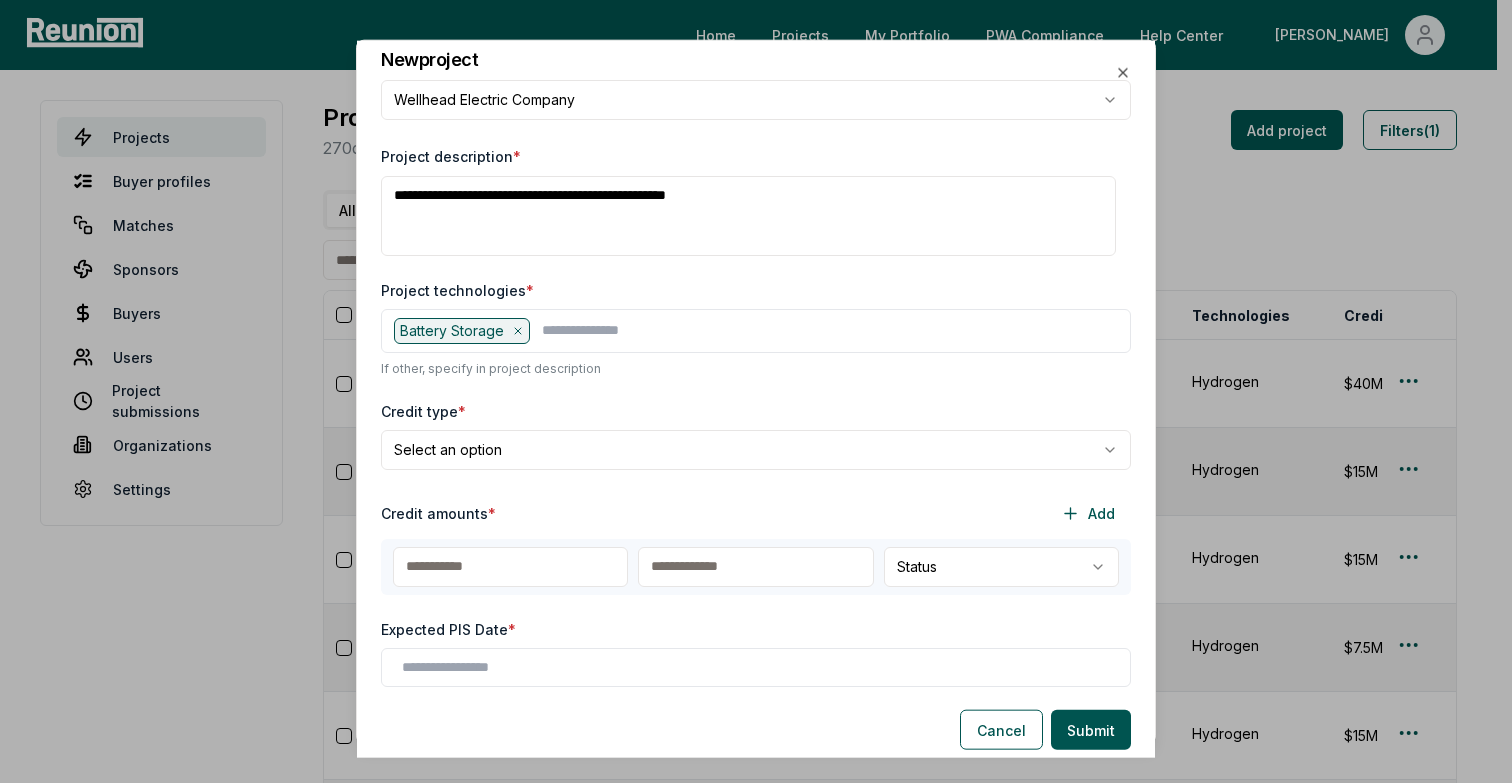 click on "Please visit us on your desktop We're working on making our marketplace mobile-friendly. For now, please visit [GEOGRAPHIC_DATA] on a desktop computer. Home Projects My Portfolio PWA Compliance Help Center [PERSON_NAME] Projects Buyer profiles Matches Sponsors Buyers Users Project submissions Organizations Settings Projects 270  credit amounts across  139   projects Add project Filters  (1) All Visa (2025) Priority (2025) Priority (2024) Project Sponsor name Status Days in status Credit type Technologies Credit amount Internal notes PIS Fiscal year US state Credit year Last substantive update Created Lists Created by Bull (2027) [PERSON_NAME] Active 1 ITC (§48E) Hydrogen $40M 2027 Q3 TBD [US_STATE] 2027 [DATE] [DATE] 0 [EMAIL_ADDRESS][DOMAIN_NAME] Cub (2034) [PERSON_NAME] Active 1 Hydrogen (§45V) Hydrogen $15M 2027 Q3 TBD [US_STATE] 2034 [DATE] [DATE] 0 [PERSON_NAME][EMAIL_ADDRESS][DOMAIN_NAME] Cub (2028) [PERSON_NAME] Active 1 Hydrogen (§45V) Hydrogen $15M 2027 Q3 TBD [US_STATE] 2028 [DATE] [DATE] 0 [PERSON_NAME][EMAIL_ADDRESS][DOMAIN_NAME] Cub (2037) [PERSON_NAME] Active 1 Hydrogen 0" at bounding box center [748, 11465] 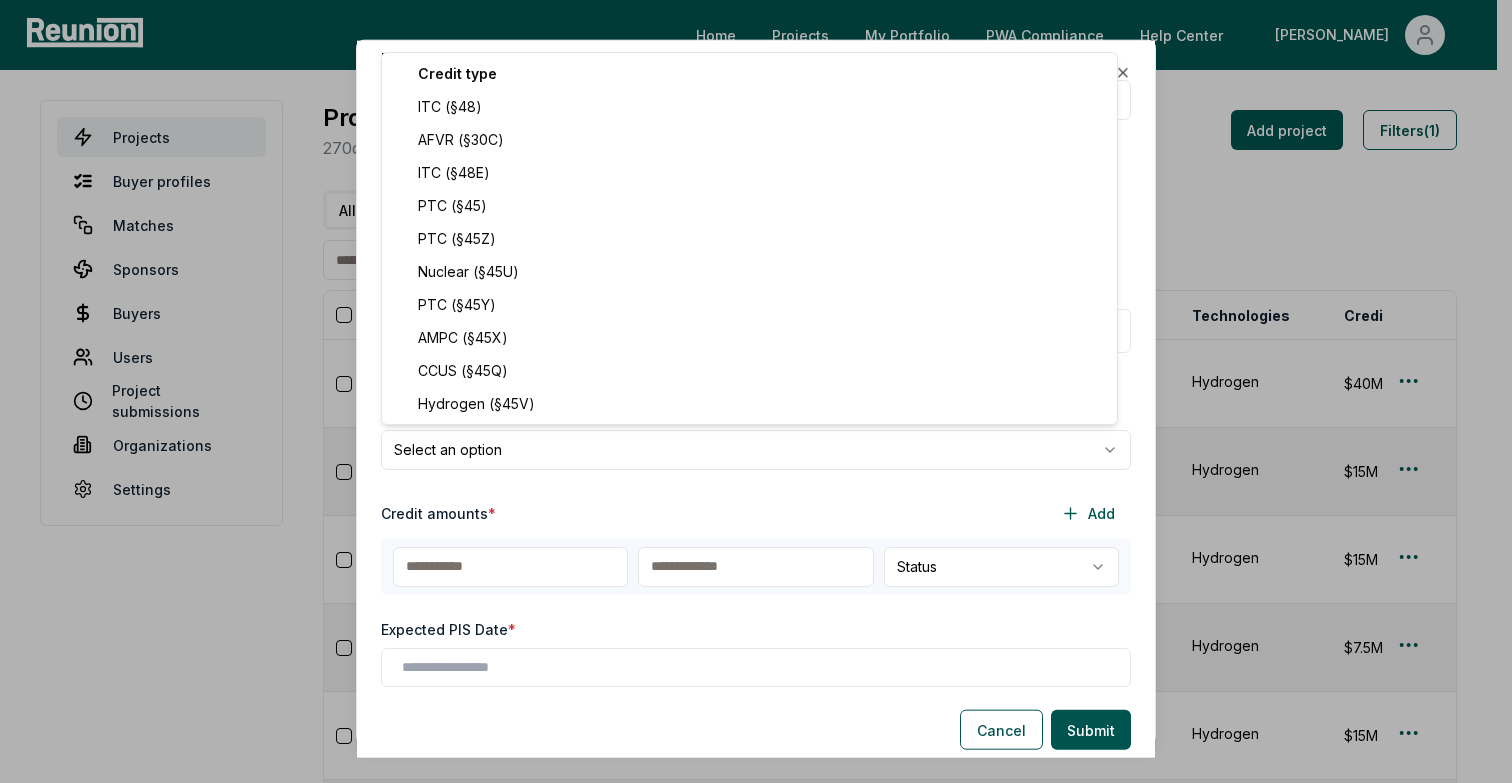select on "*********" 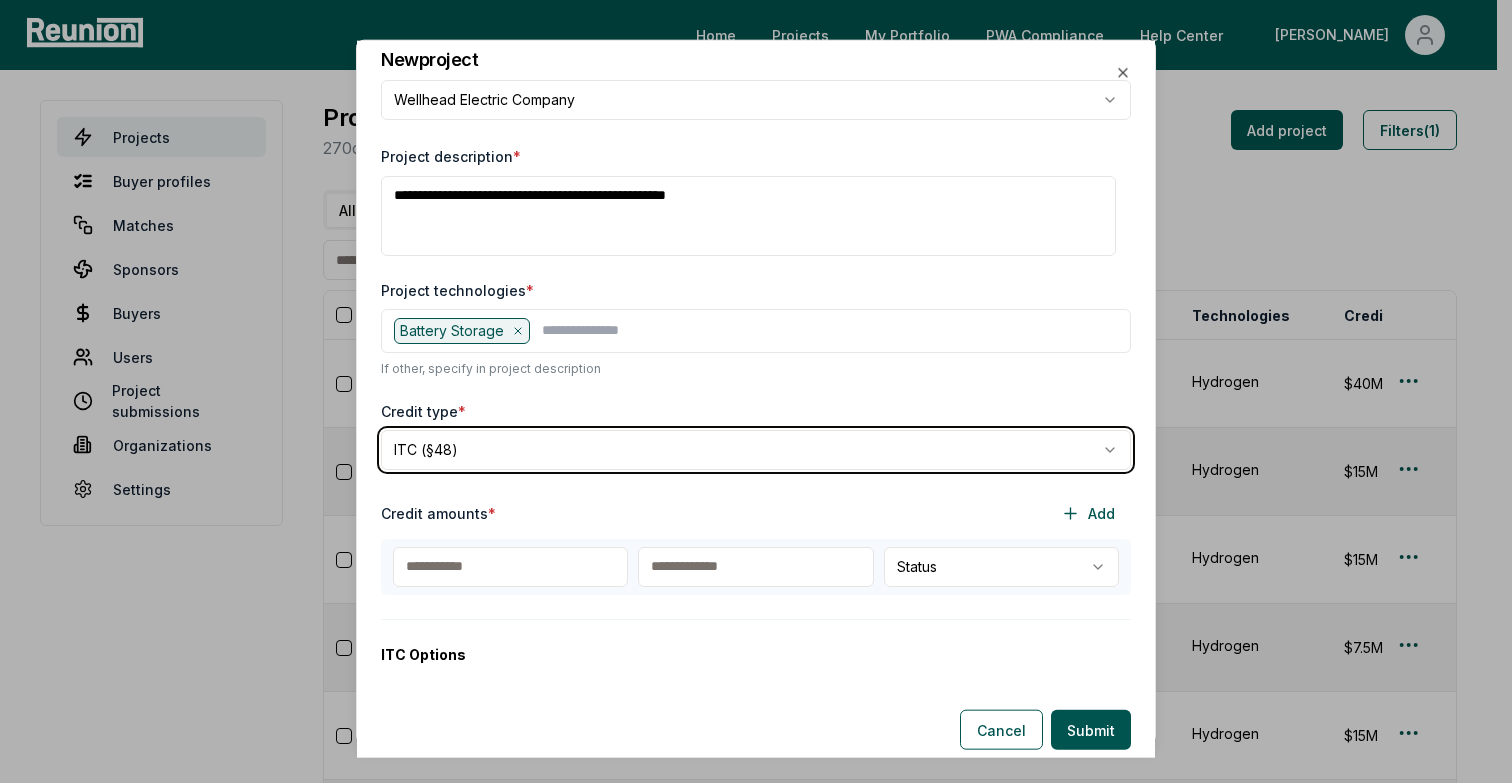 scroll, scrollTop: 172, scrollLeft: 0, axis: vertical 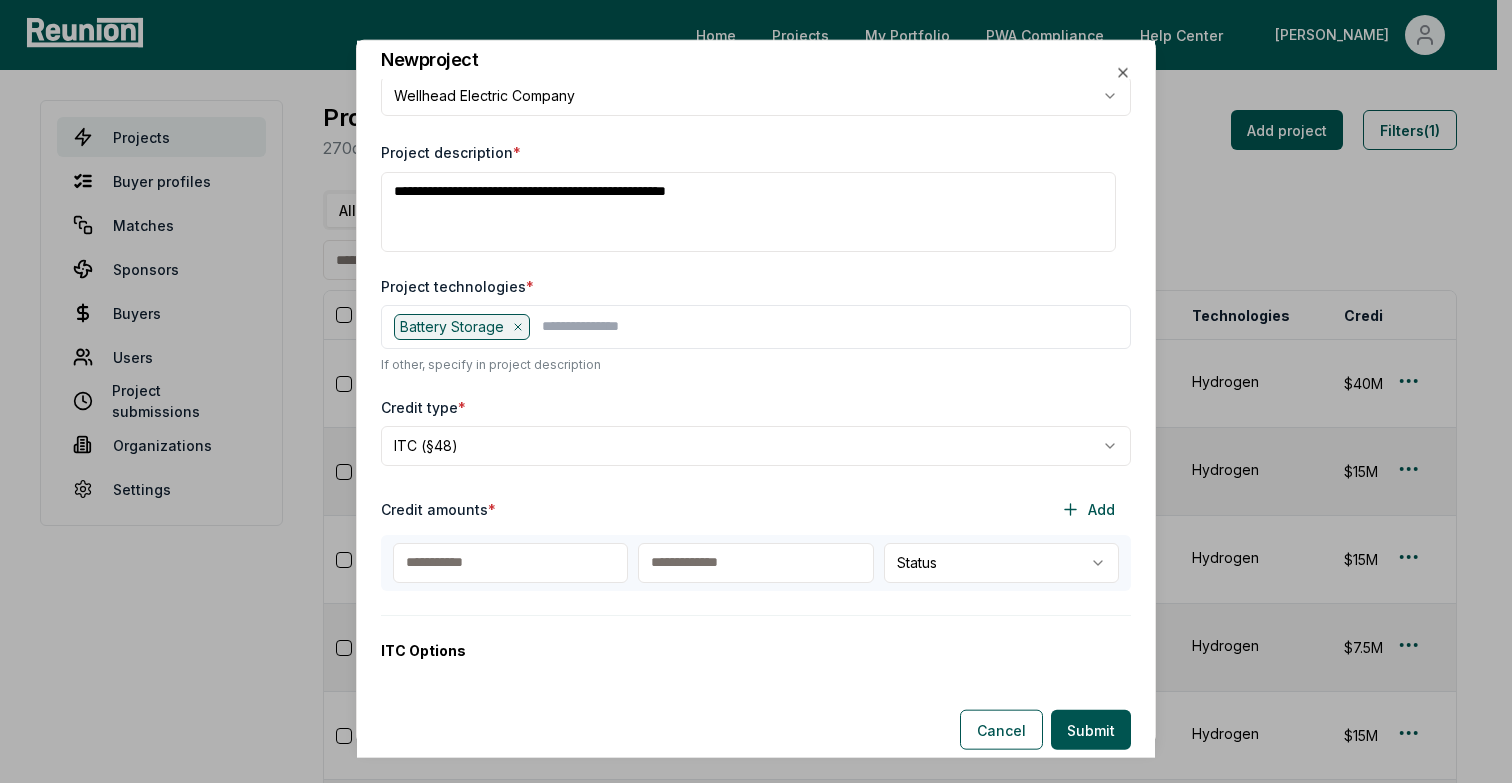 click at bounding box center (510, 562) 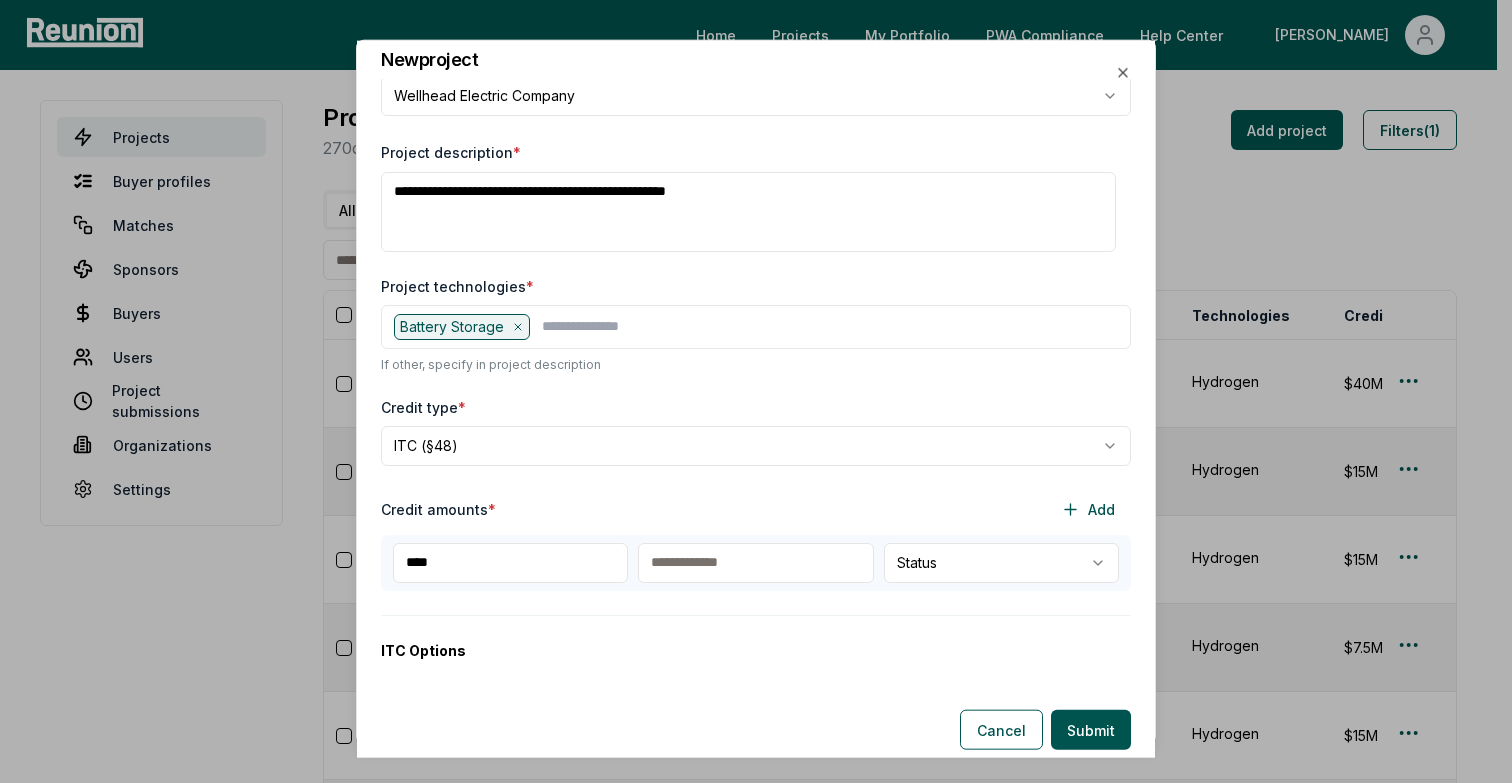type on "****" 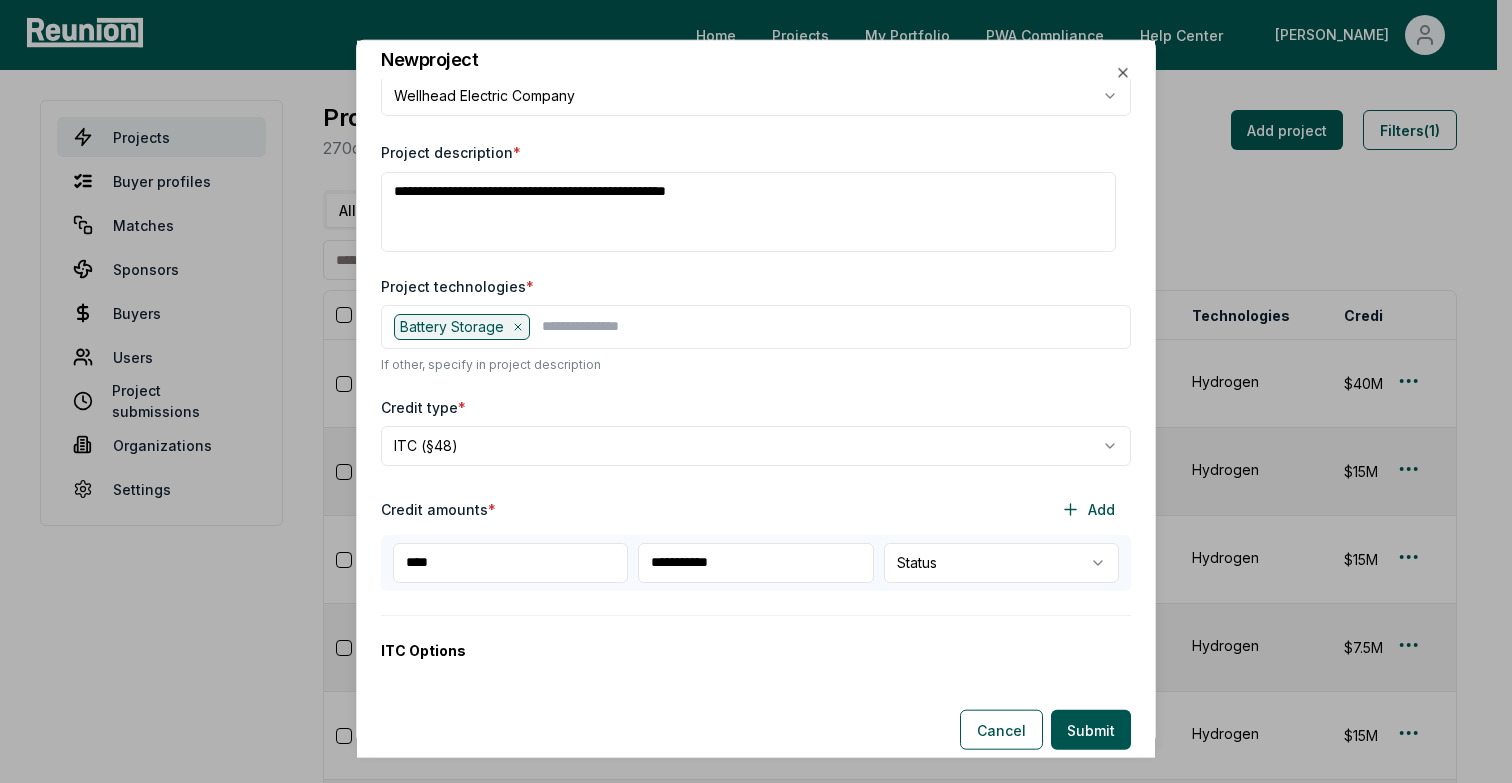 type on "**********" 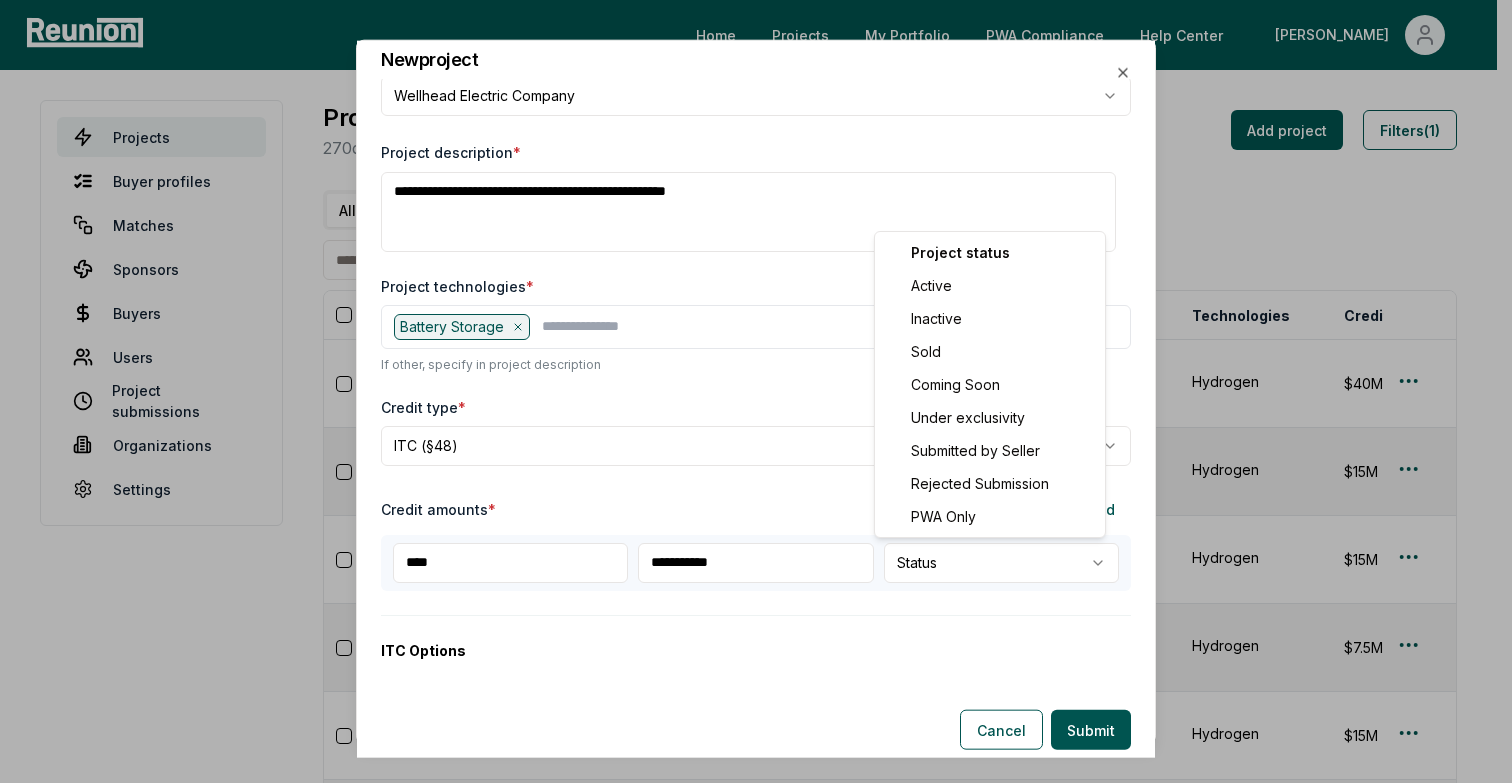 select on "**********" 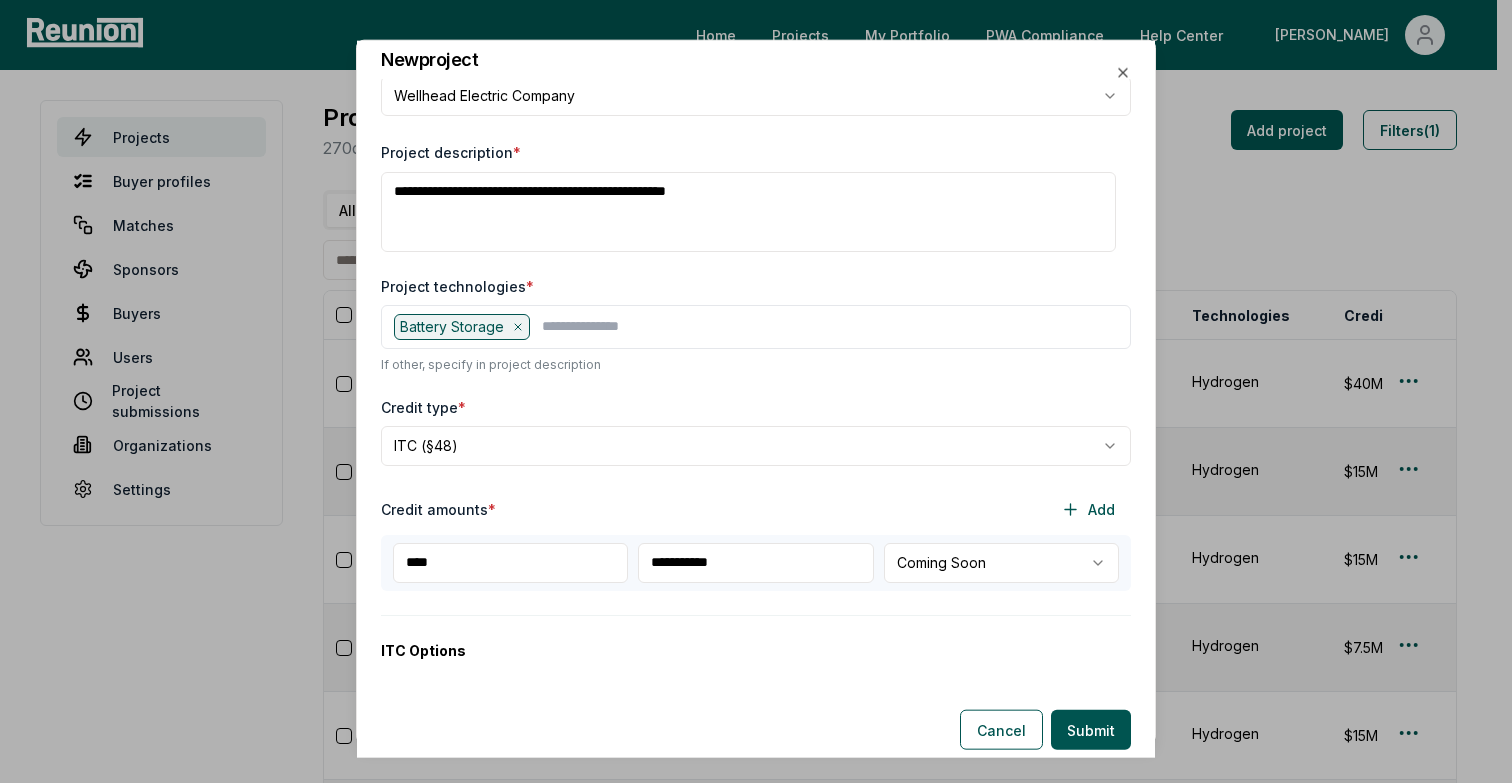 click on "Credit amounts  * Add" at bounding box center (756, 511) 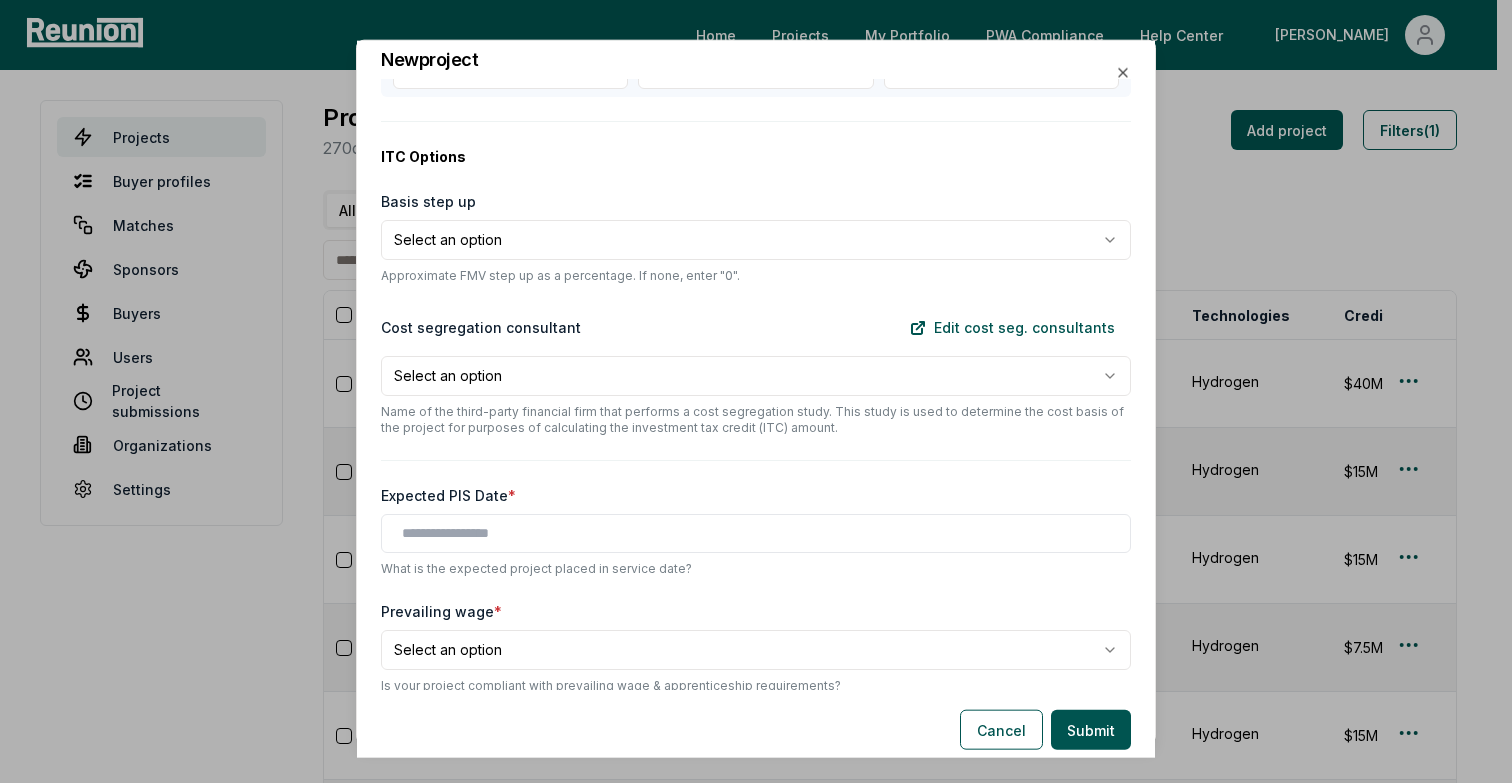 scroll, scrollTop: 680, scrollLeft: 0, axis: vertical 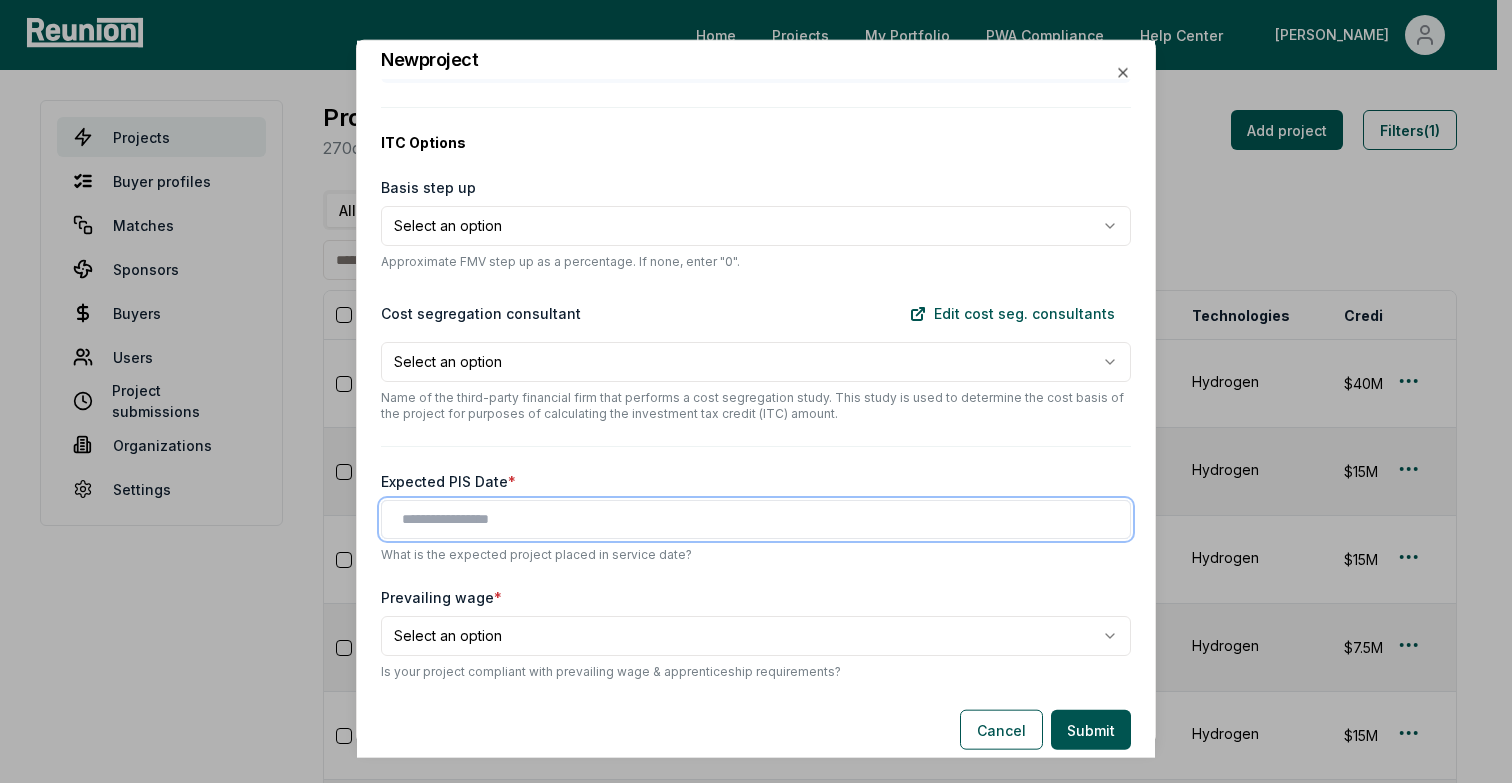 click at bounding box center (760, 518) 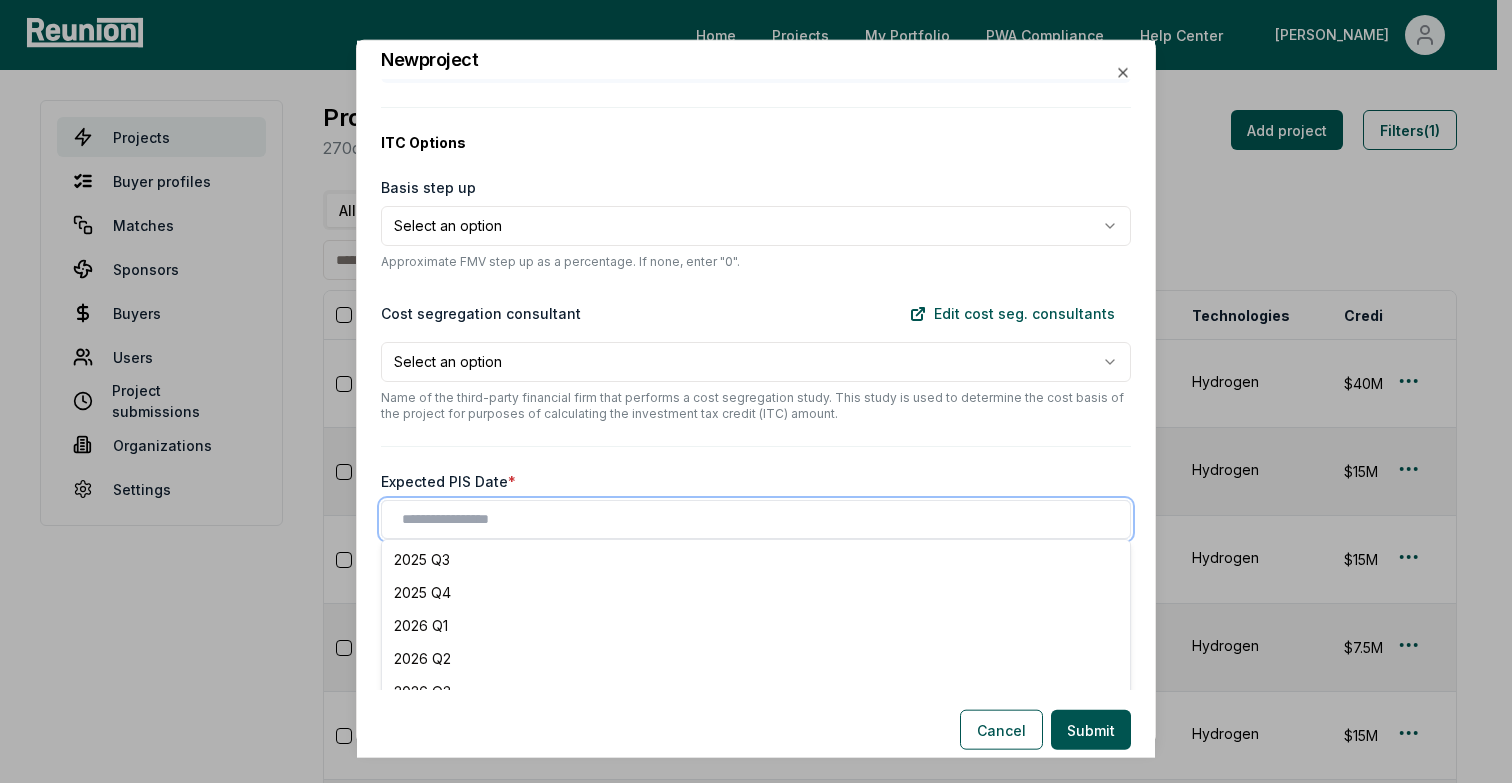 scroll, scrollTop: 345, scrollLeft: 0, axis: vertical 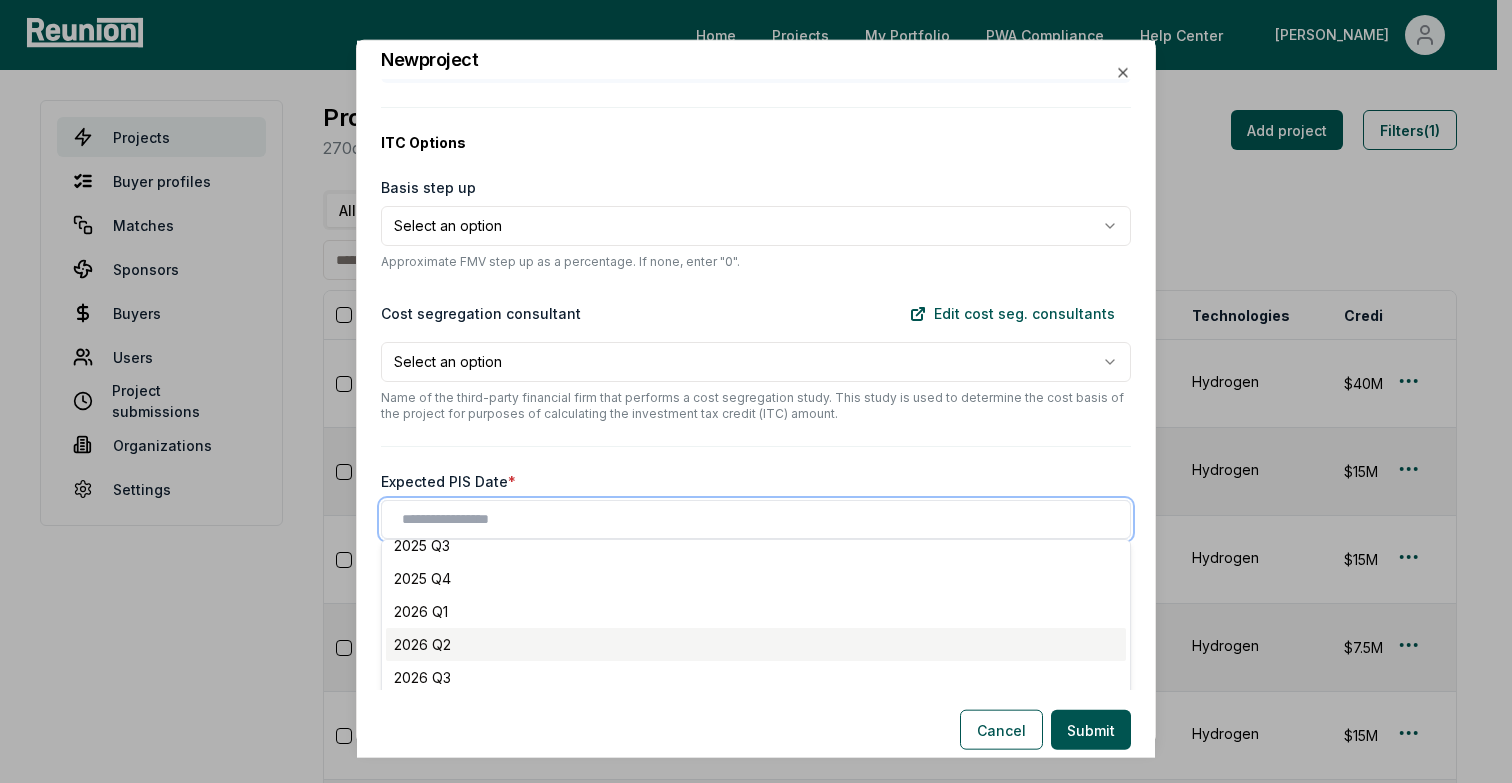 click on "2026 Q2" at bounding box center [756, 643] 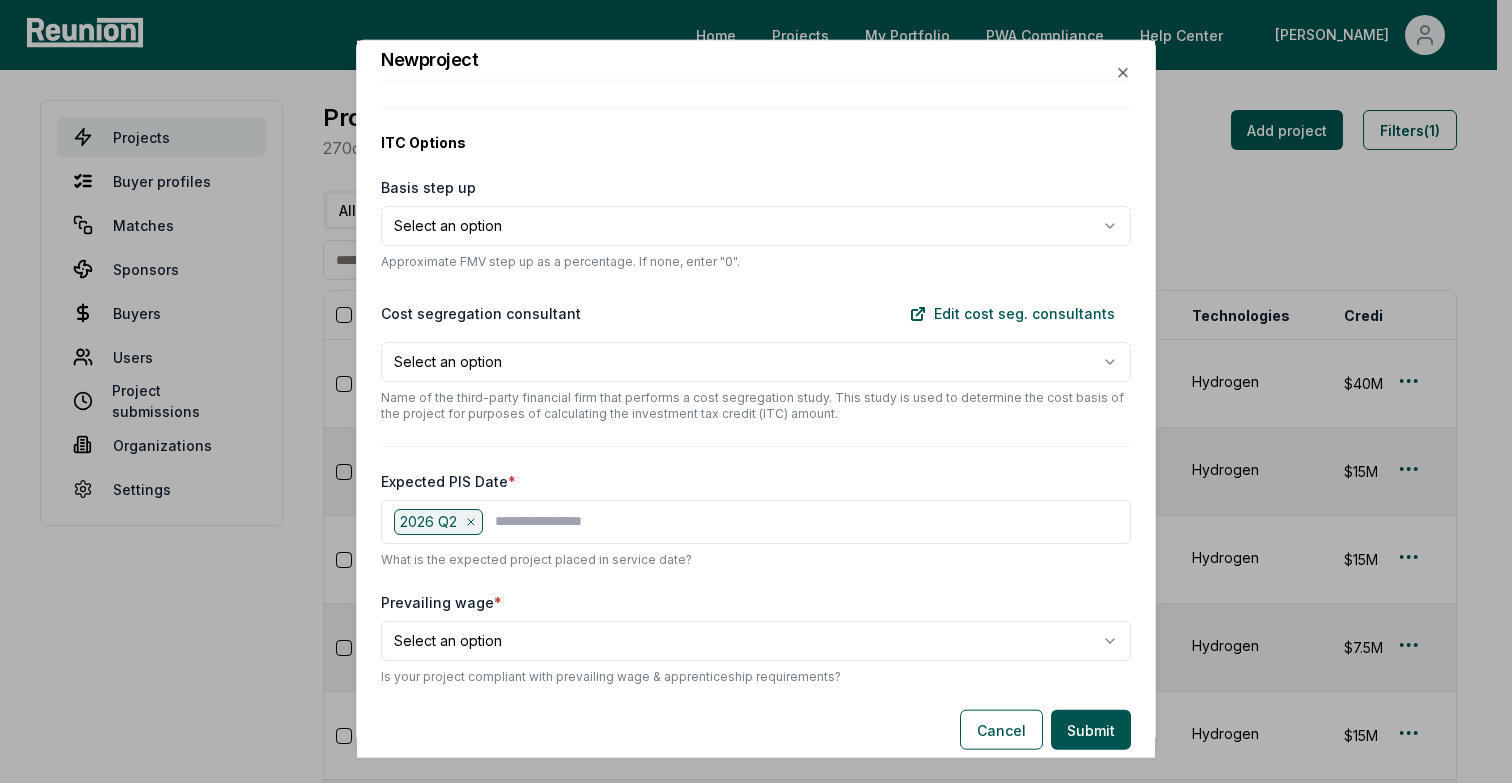 click on "**********" at bounding box center (756, 384) 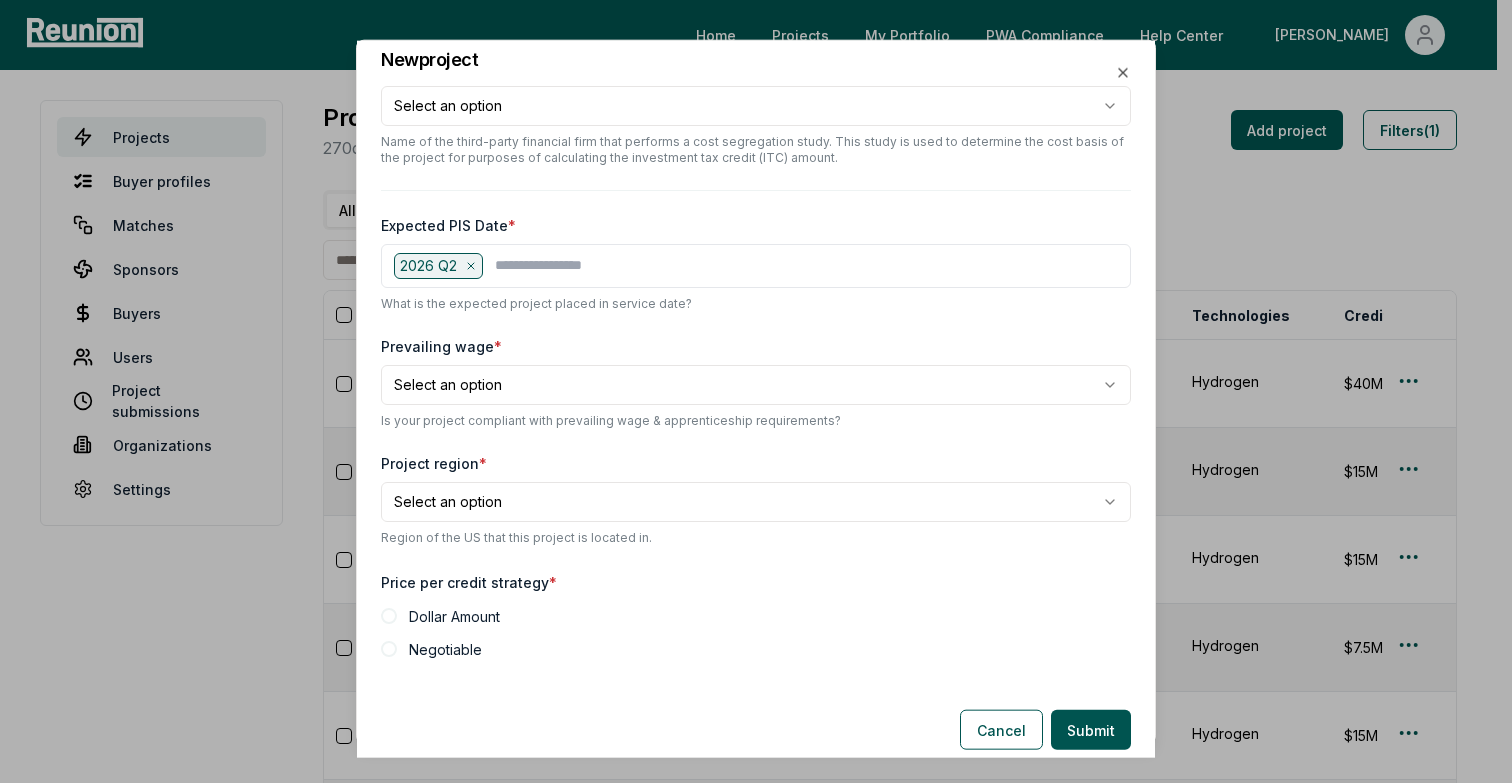 scroll, scrollTop: 963, scrollLeft: 0, axis: vertical 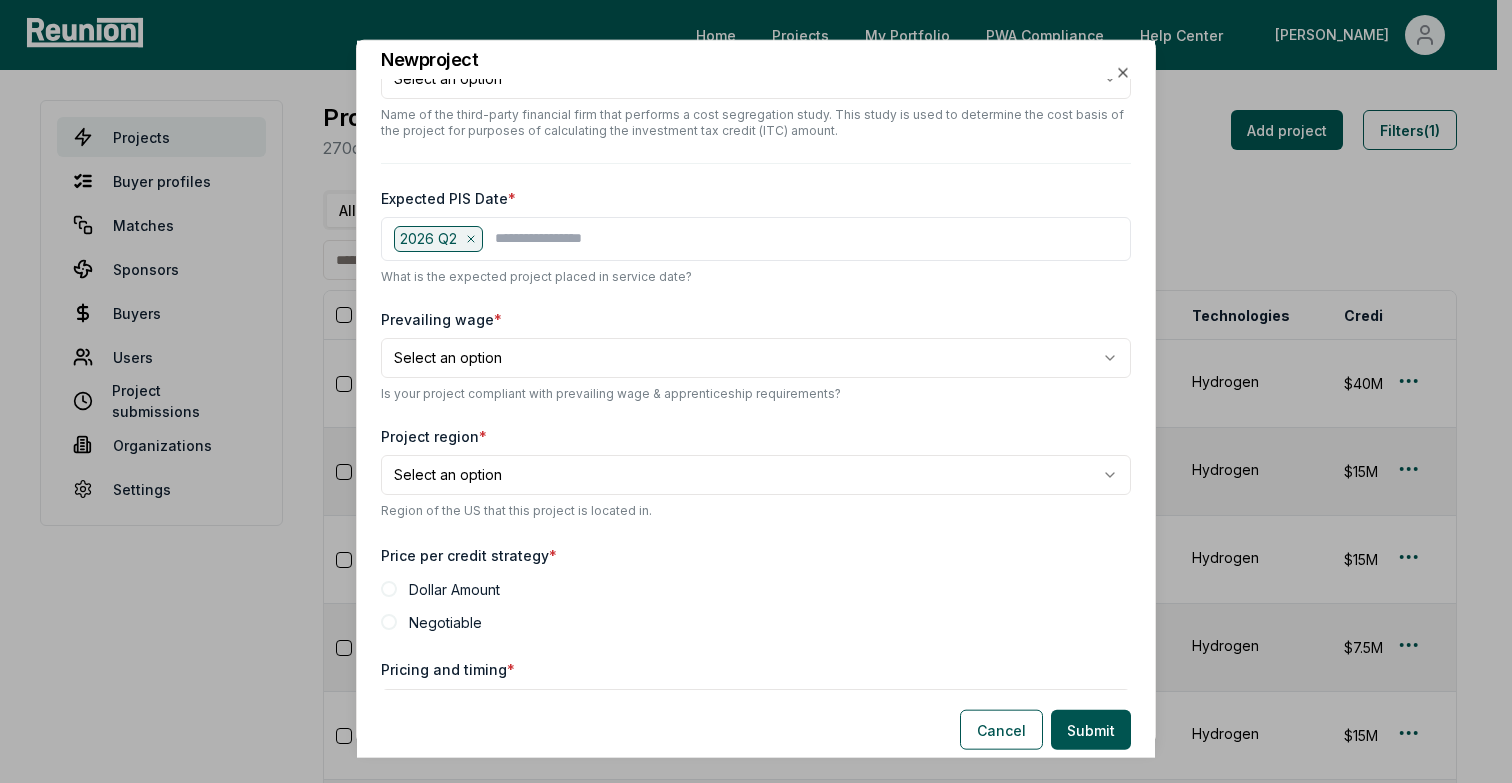 click on "Please visit us on your desktop We're working on making our marketplace mobile-friendly. For now, please visit [GEOGRAPHIC_DATA] on a desktop computer. Home Projects My Portfolio PWA Compliance Help Center [PERSON_NAME] Projects Buyer profiles Matches Sponsors Buyers Users Project submissions Organizations Settings Projects 270  credit amounts across  139   projects Add project Filters  (1) All Visa (2025) Priority (2025) Priority (2024) Project Sponsor name Status Days in status Credit type Technologies Credit amount Internal notes PIS Fiscal year US state Credit year Last substantive update Created Lists Created by Bull (2027) [PERSON_NAME] Active 1 ITC (§48E) Hydrogen $40M 2027 Q3 TBD [US_STATE] 2027 [DATE] [DATE] 0 [EMAIL_ADDRESS][DOMAIN_NAME] Cub (2034) [PERSON_NAME] Active 1 Hydrogen (§45V) Hydrogen $15M 2027 Q3 TBD [US_STATE] 2034 [DATE] [DATE] 0 [PERSON_NAME][EMAIL_ADDRESS][DOMAIN_NAME] Cub (2028) [PERSON_NAME] Active 1 Hydrogen (§45V) Hydrogen $15M 2027 Q3 TBD [US_STATE] 2028 [DATE] [DATE] 0 [PERSON_NAME][EMAIL_ADDRESS][DOMAIN_NAME] Cub (2037) [PERSON_NAME] Active 1 Hydrogen 0" at bounding box center (748, 11465) 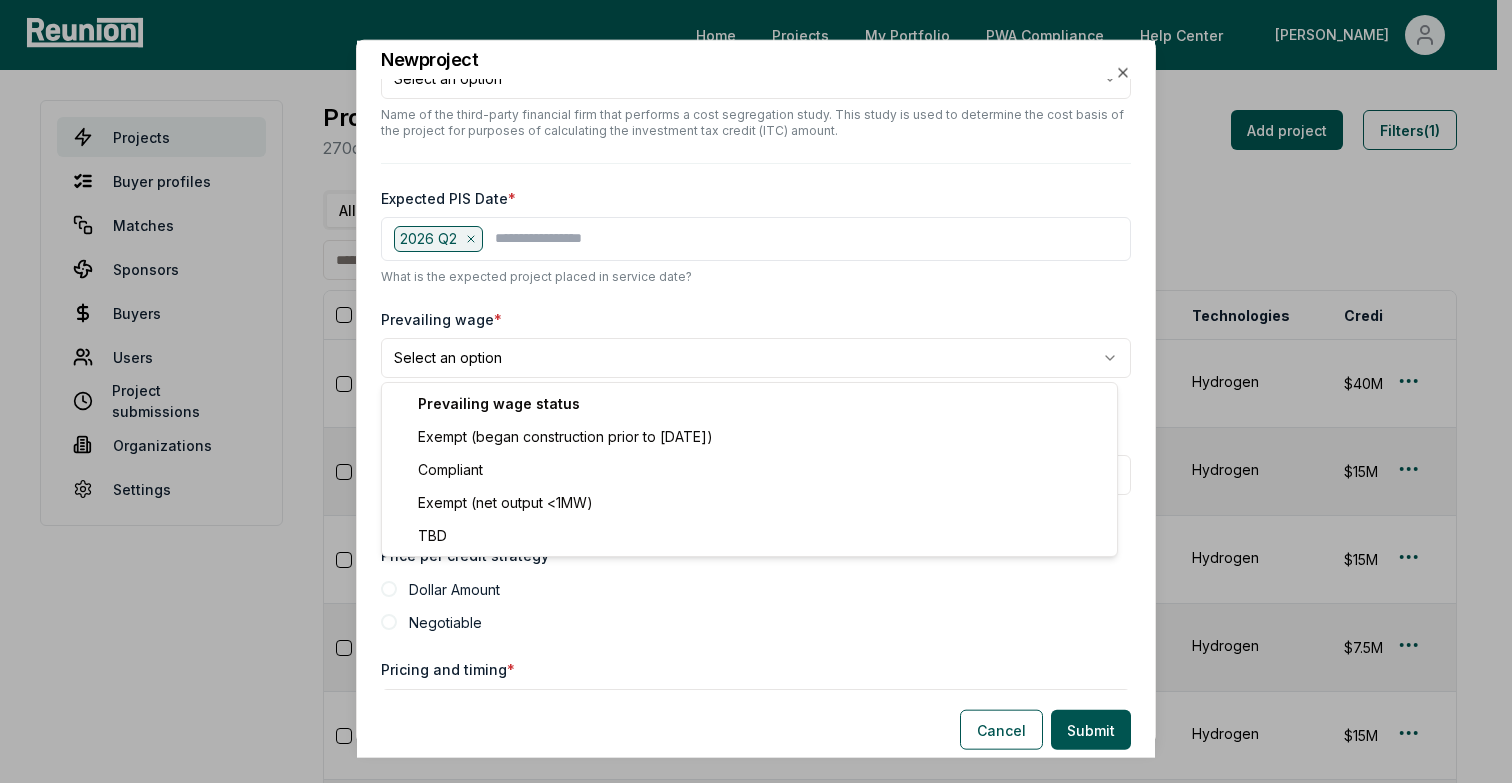 select on "***" 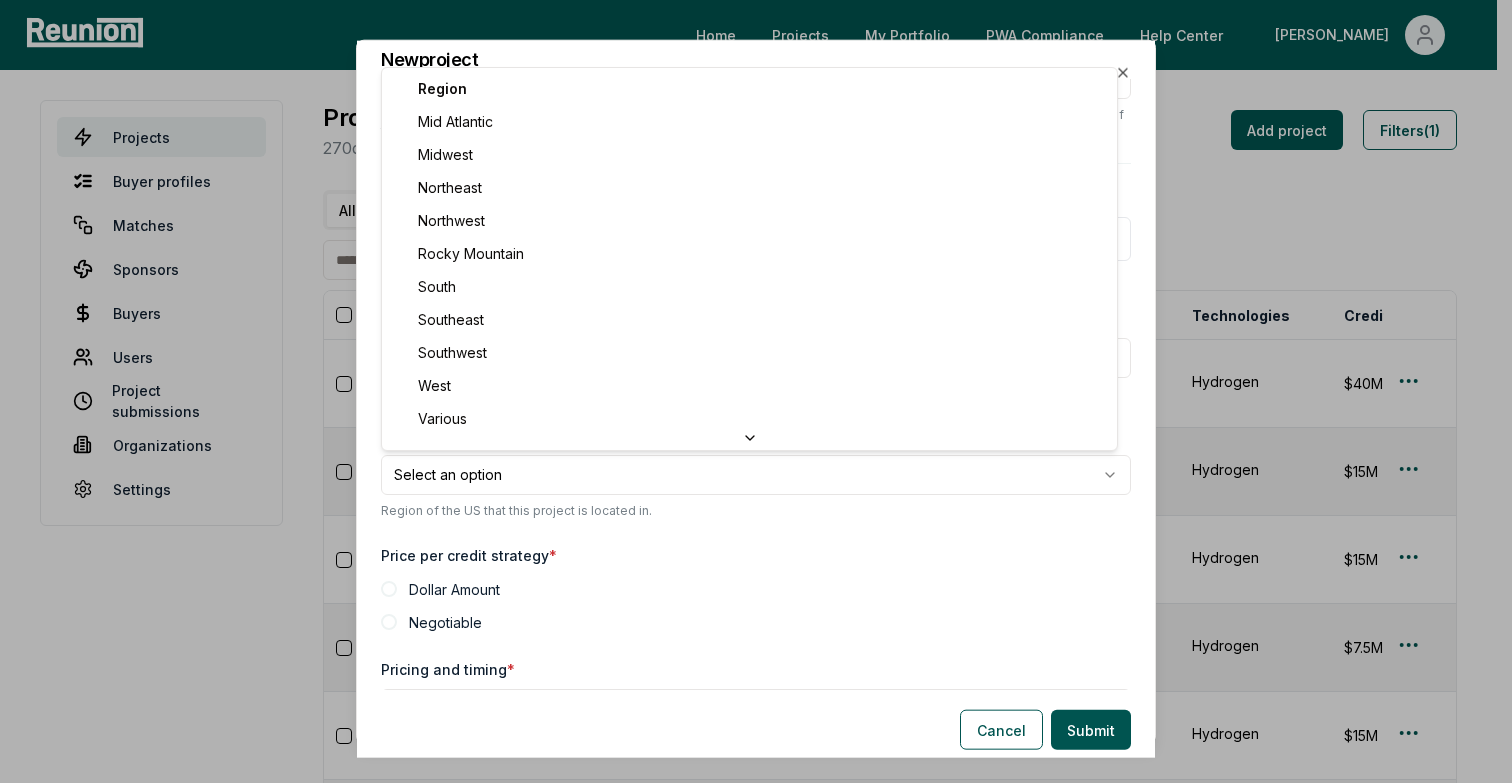 click on "Please visit us on your desktop We're working on making our marketplace mobile-friendly. For now, please visit [GEOGRAPHIC_DATA] on a desktop computer. Home Projects My Portfolio PWA Compliance Help Center [PERSON_NAME] Projects Buyer profiles Matches Sponsors Buyers Users Project submissions Organizations Settings Projects 270  credit amounts across  139   projects Add project Filters  (1) All Visa (2025) Priority (2025) Priority (2024) Project Sponsor name Status Days in status Credit type Technologies Credit amount Internal notes PIS Fiscal year US state Credit year Last substantive update Created Lists Created by Bull (2027) [PERSON_NAME] Active 1 ITC (§48E) Hydrogen $40M 2027 Q3 TBD [US_STATE] 2027 [DATE] [DATE] 0 [EMAIL_ADDRESS][DOMAIN_NAME] Cub (2034) [PERSON_NAME] Active 1 Hydrogen (§45V) Hydrogen $15M 2027 Q3 TBD [US_STATE] 2034 [DATE] [DATE] 0 [PERSON_NAME][EMAIL_ADDRESS][DOMAIN_NAME] Cub (2028) [PERSON_NAME] Active 1 Hydrogen (§45V) Hydrogen $15M 2027 Q3 TBD [US_STATE] 2028 [DATE] [DATE] 0 [PERSON_NAME][EMAIL_ADDRESS][DOMAIN_NAME] Cub (2037) [PERSON_NAME] Active 1 Hydrogen 0" at bounding box center (748, 11465) 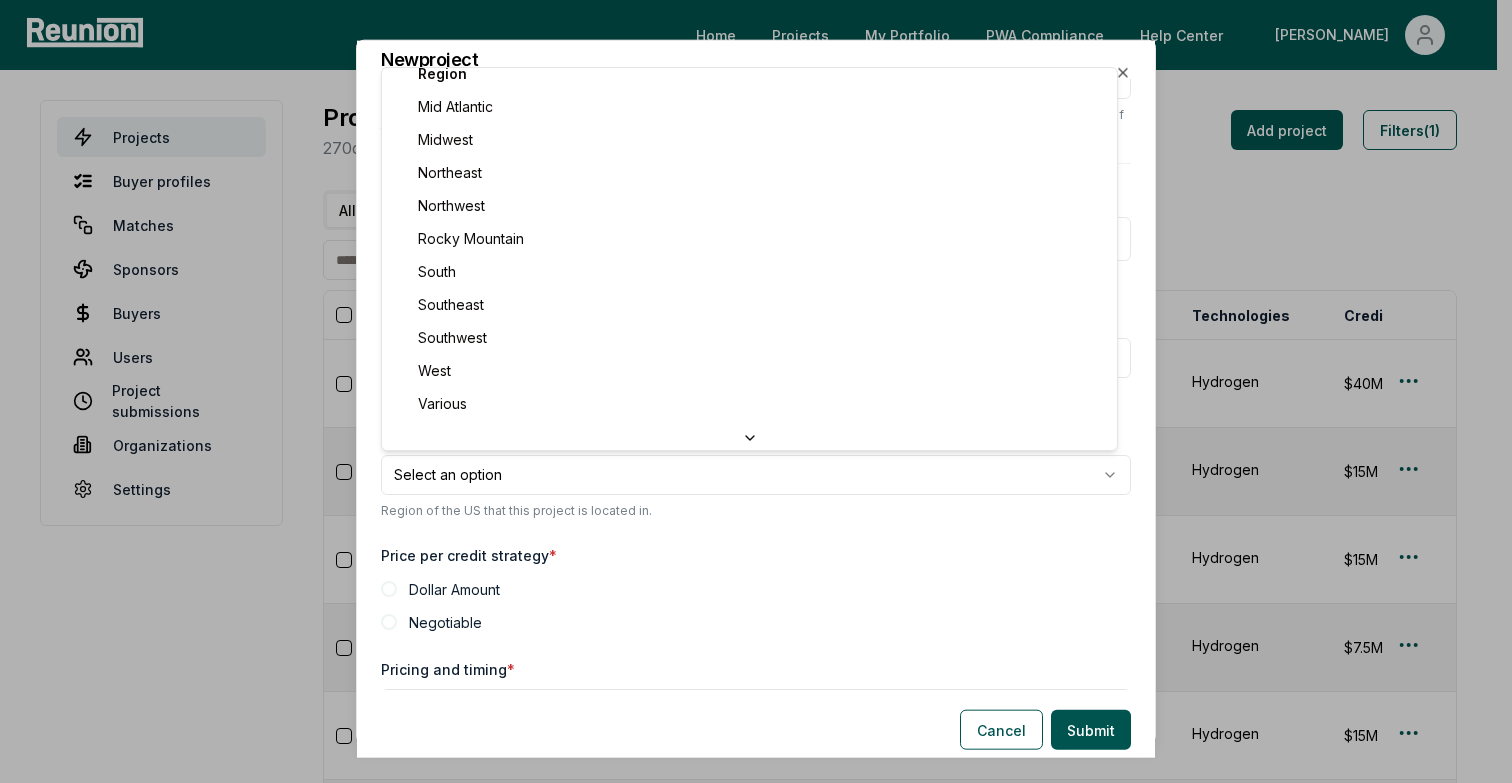 scroll, scrollTop: 0, scrollLeft: 0, axis: both 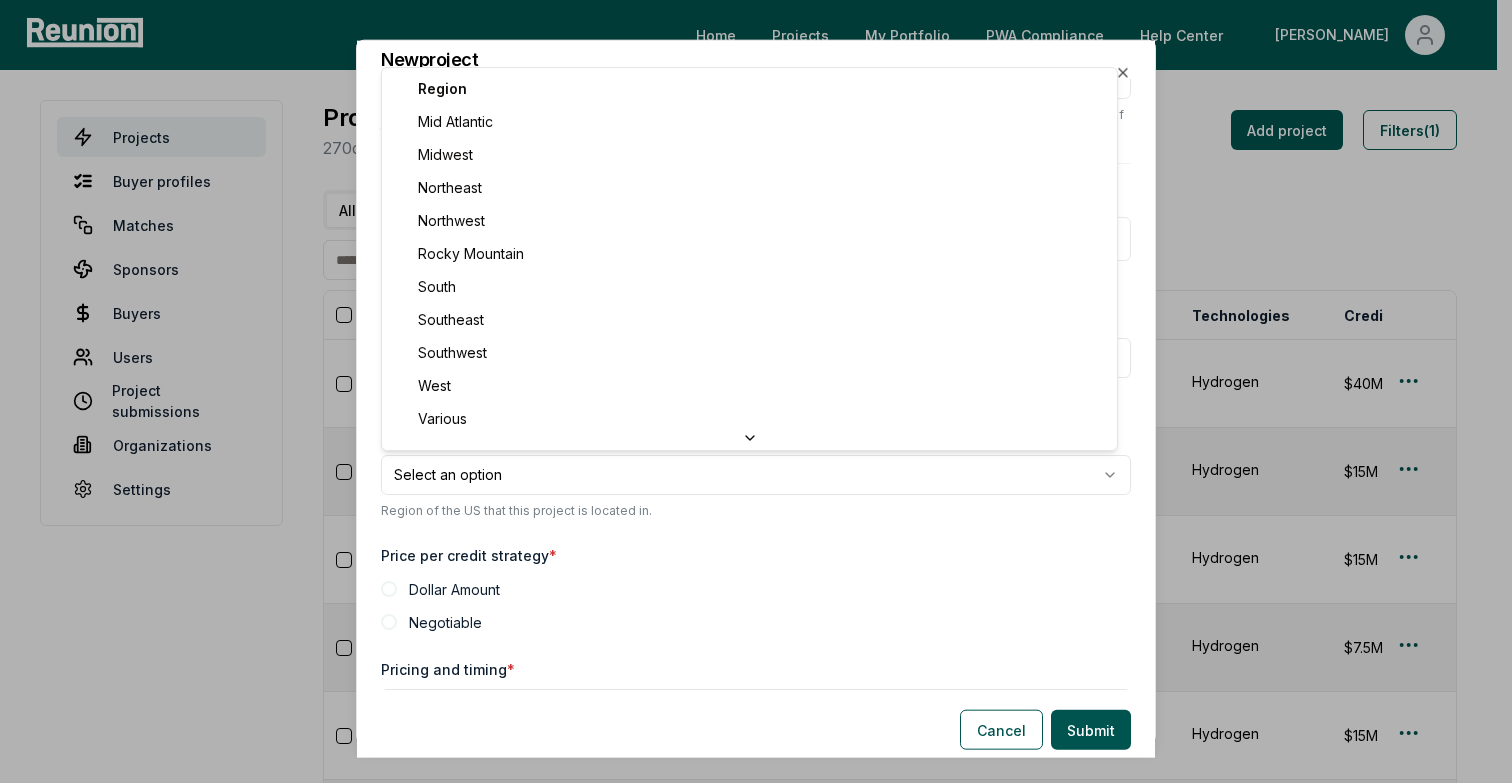 select on "****" 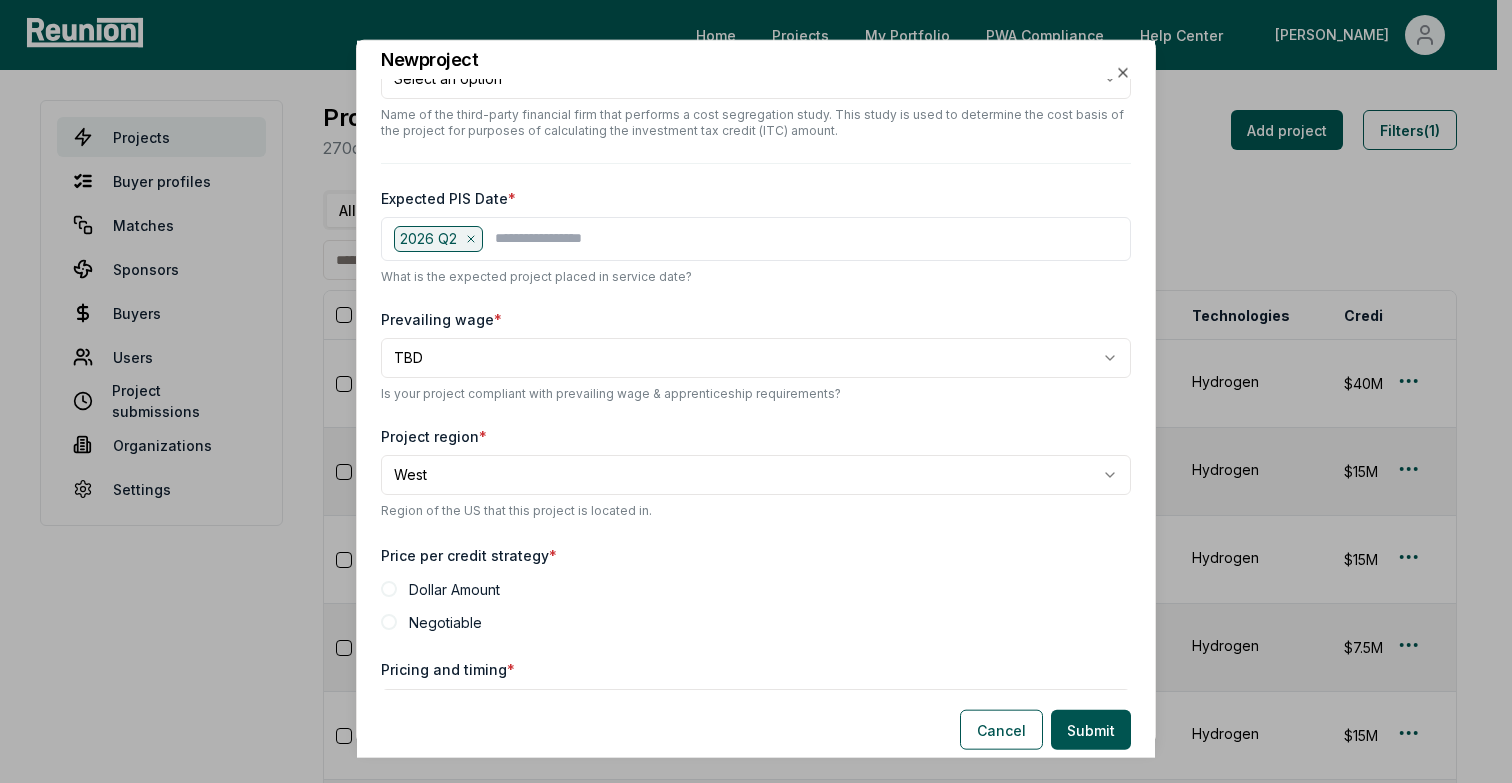 click on "Negotiable" at bounding box center [445, 622] 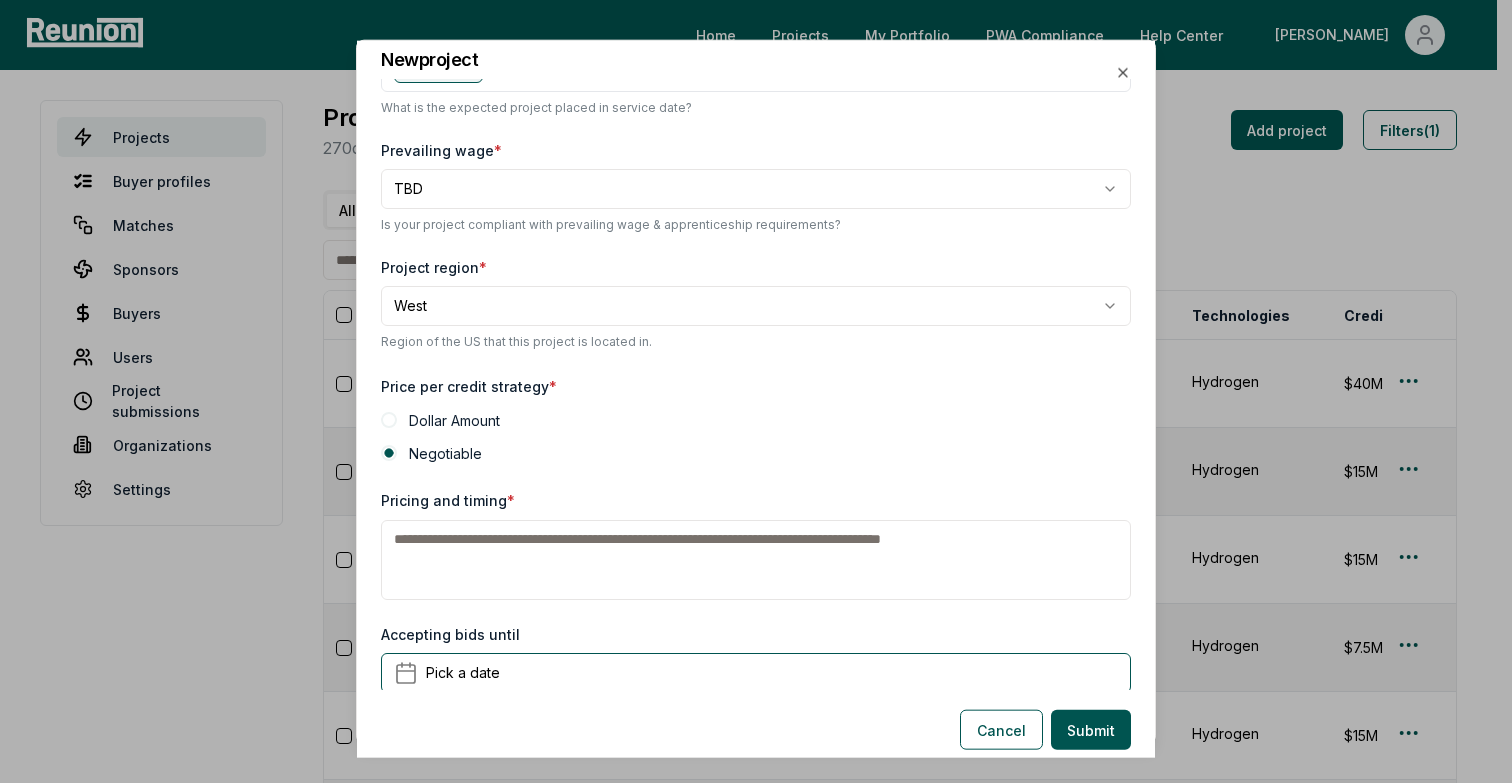scroll, scrollTop: 1137, scrollLeft: 0, axis: vertical 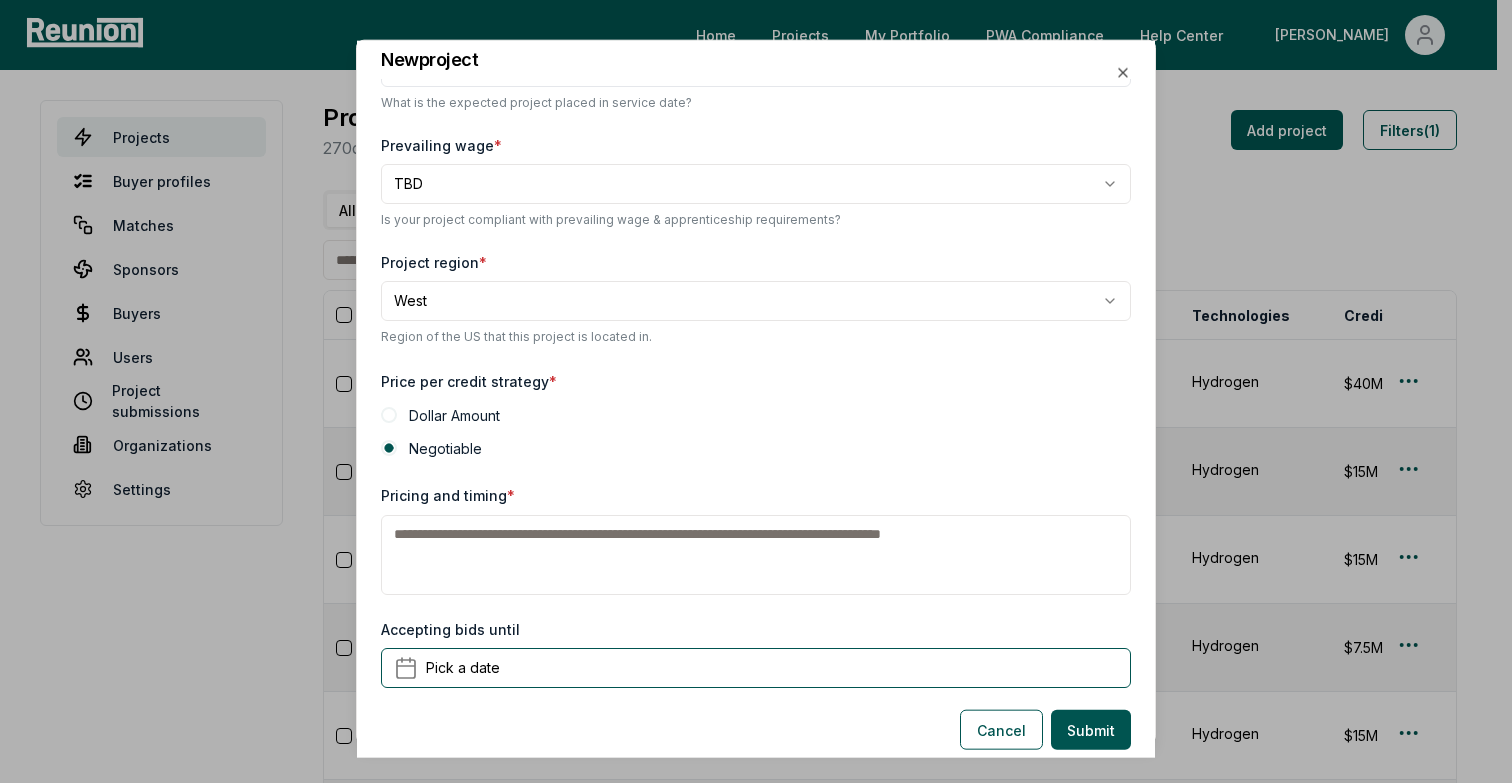 click on "Pricing and timing  *" at bounding box center [756, 539] 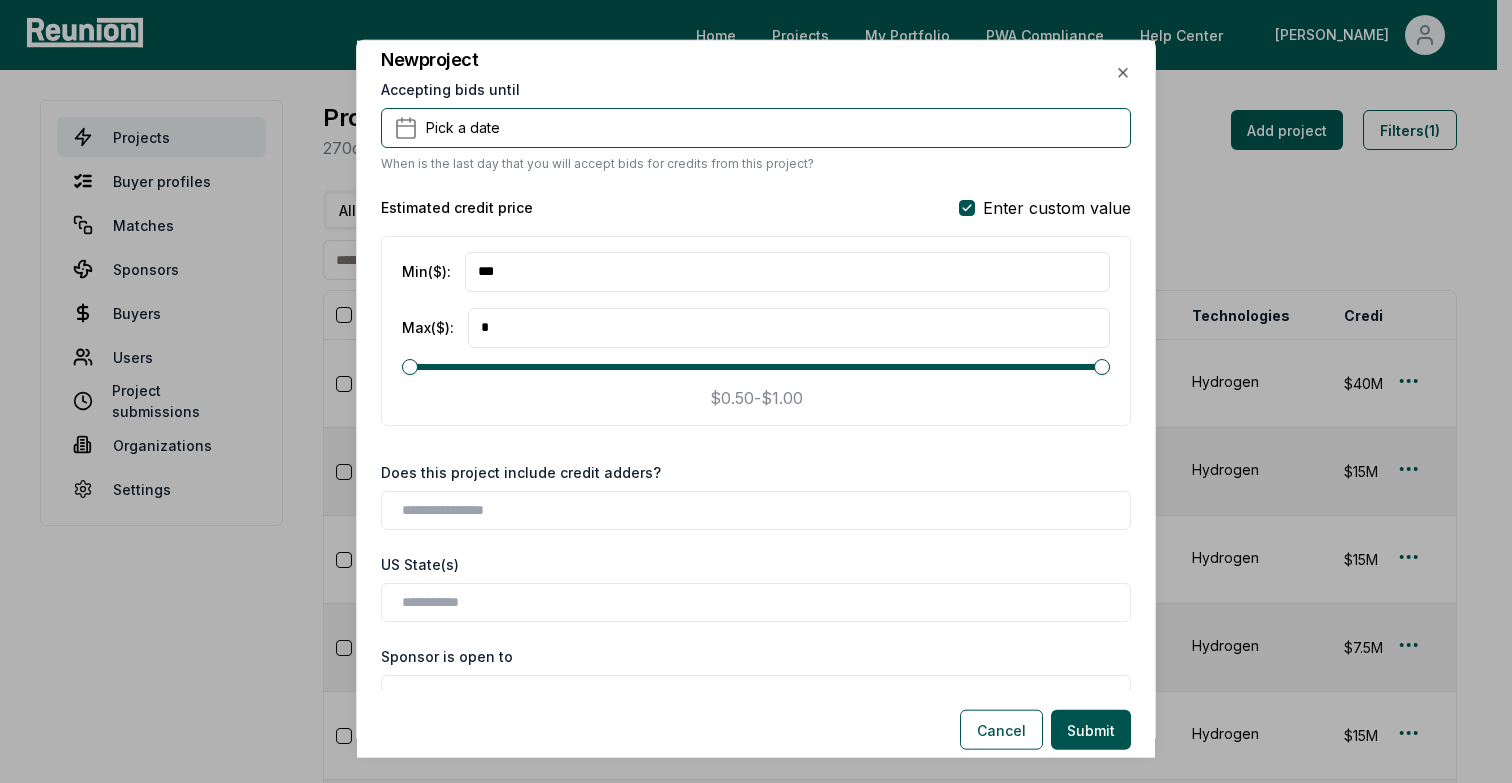 scroll, scrollTop: 1872, scrollLeft: 0, axis: vertical 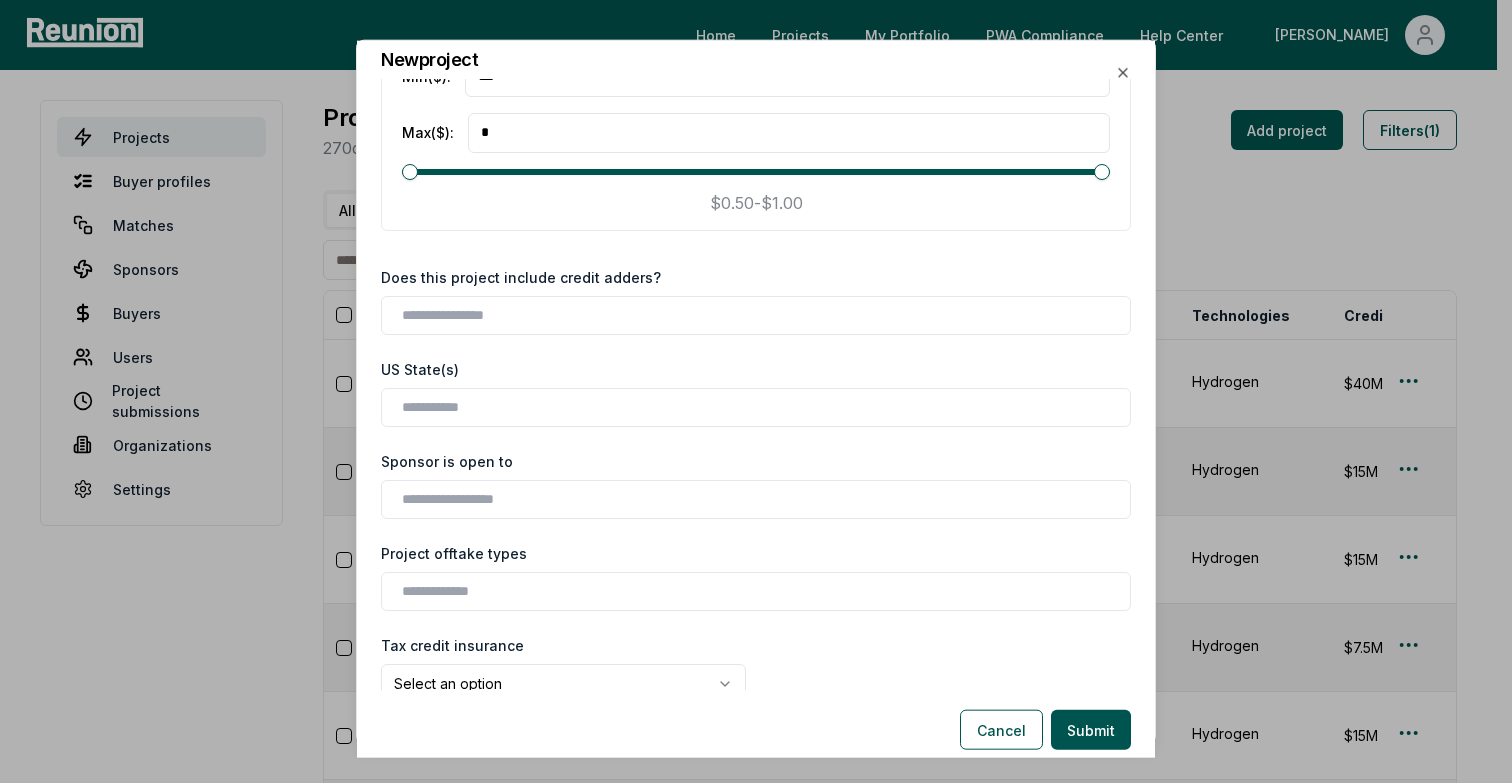 type on "**********" 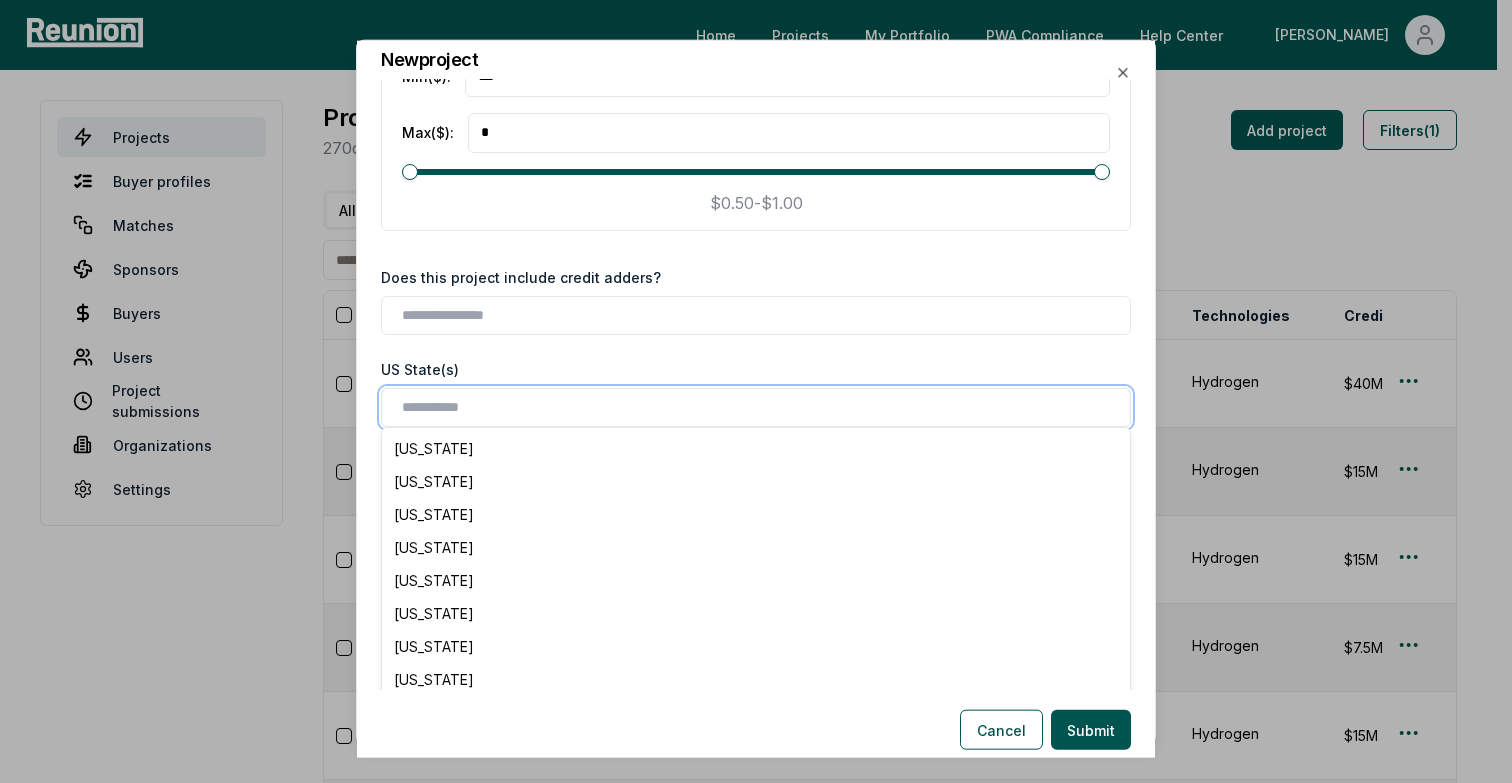 click at bounding box center (760, 407) 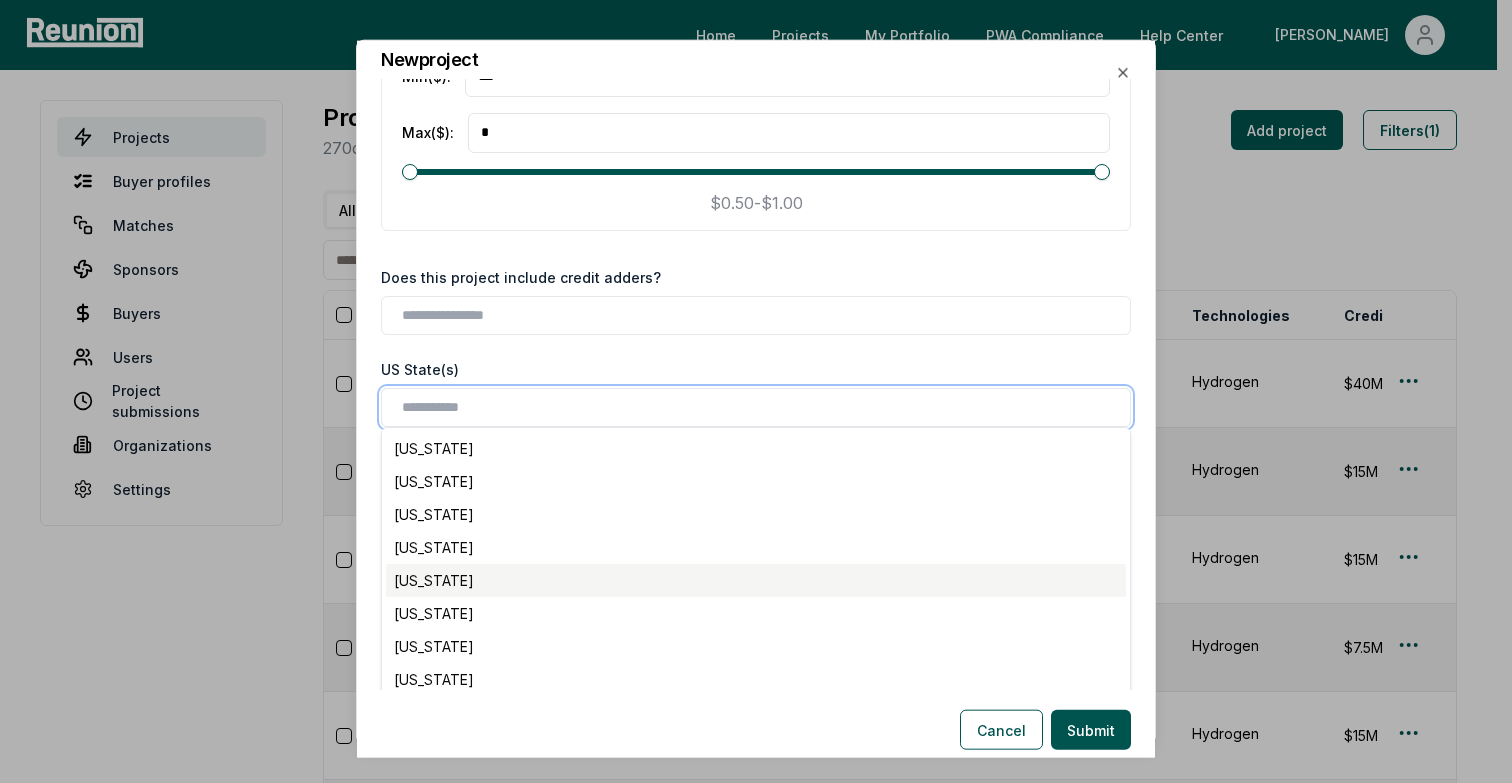 click on "[US_STATE]" at bounding box center (756, 580) 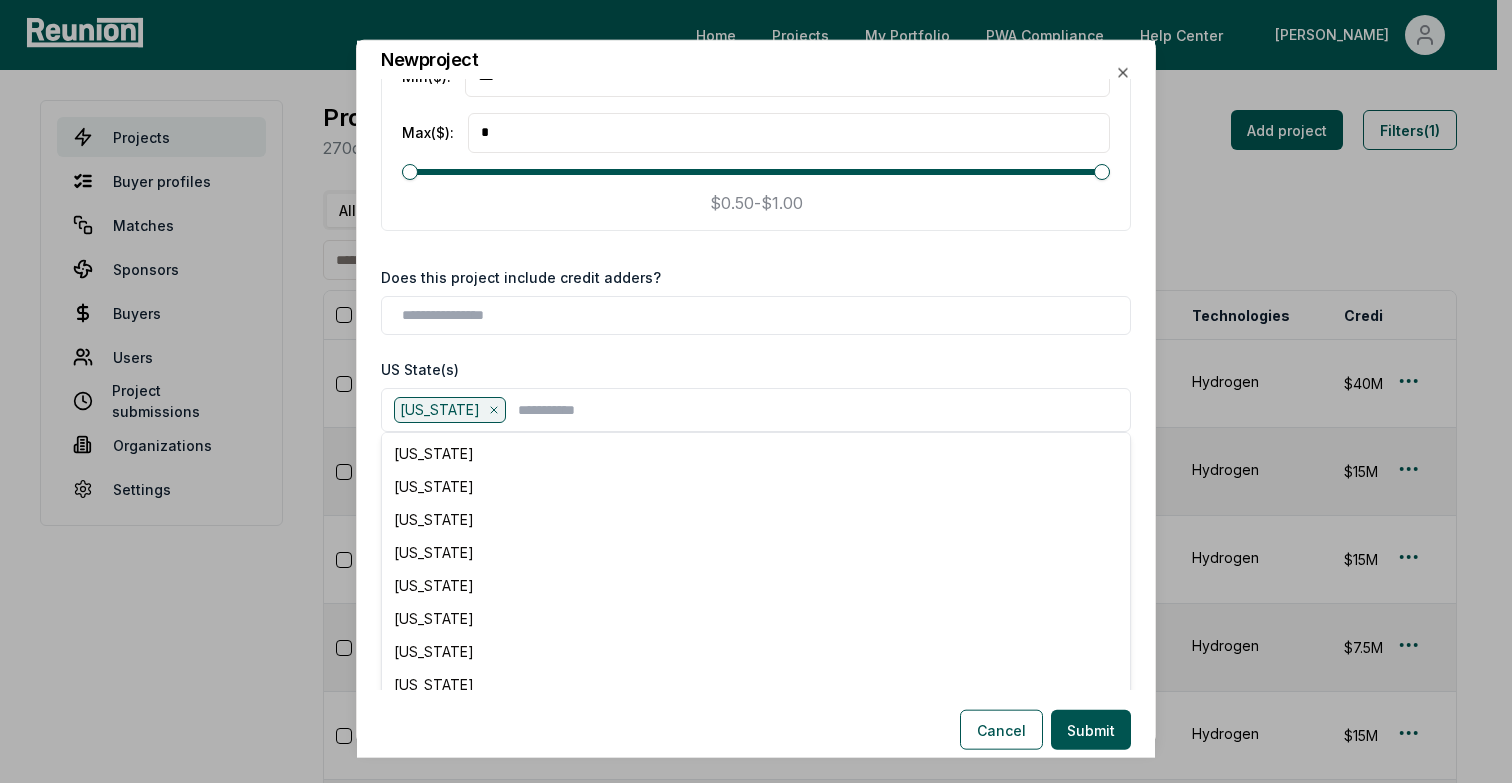 click on "US State(s)" at bounding box center [756, 369] 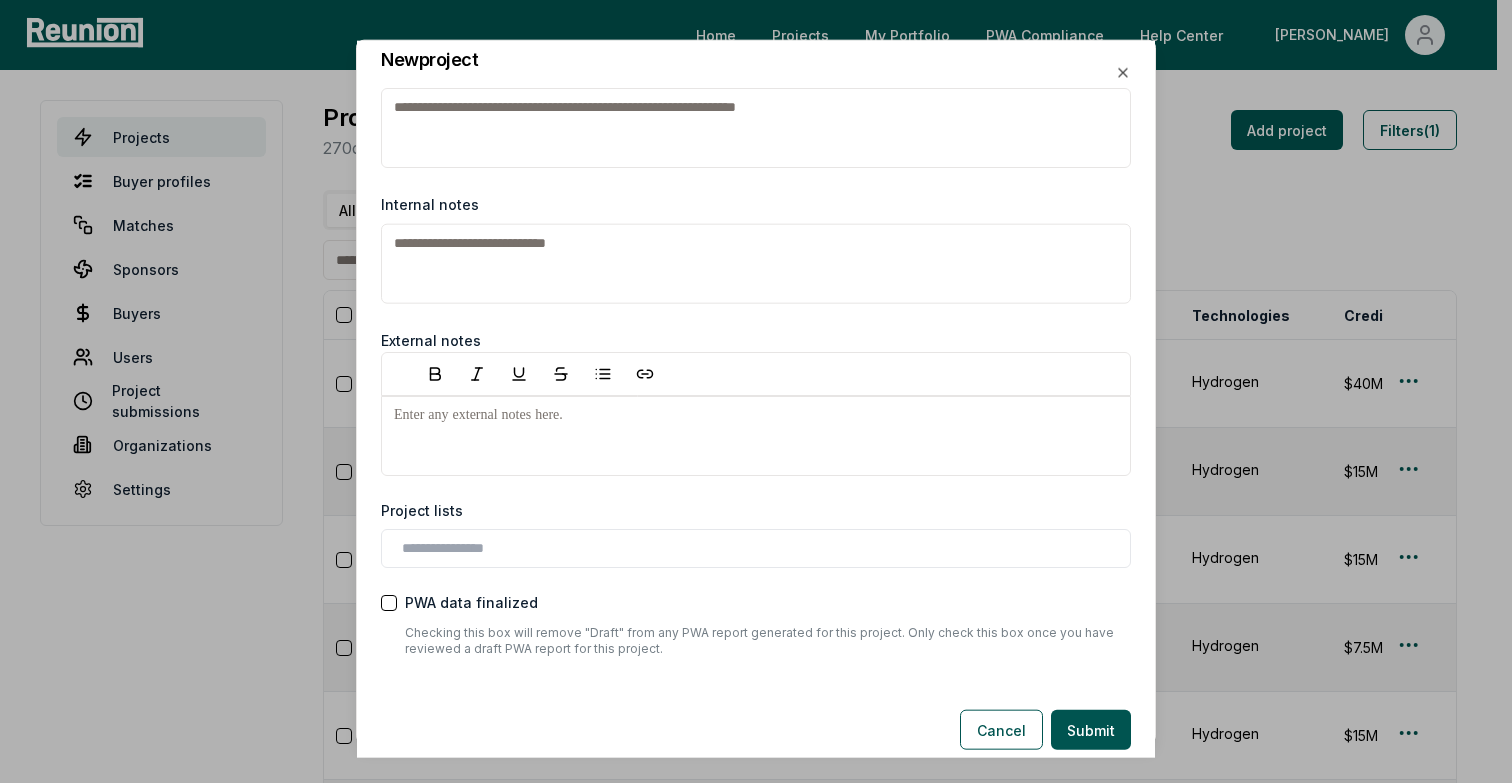 scroll, scrollTop: 3024, scrollLeft: 0, axis: vertical 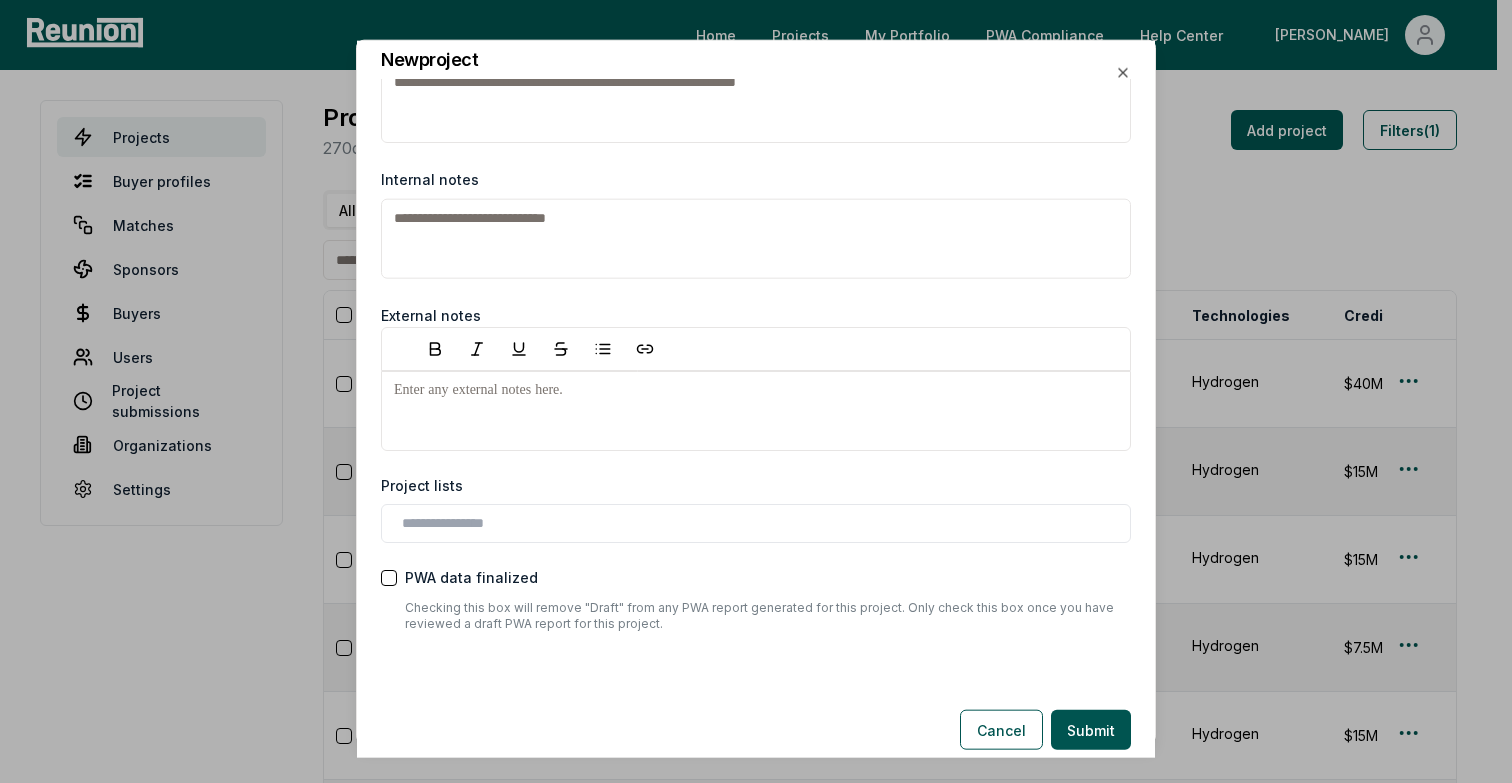 click on "Internal notes" at bounding box center (756, 239) 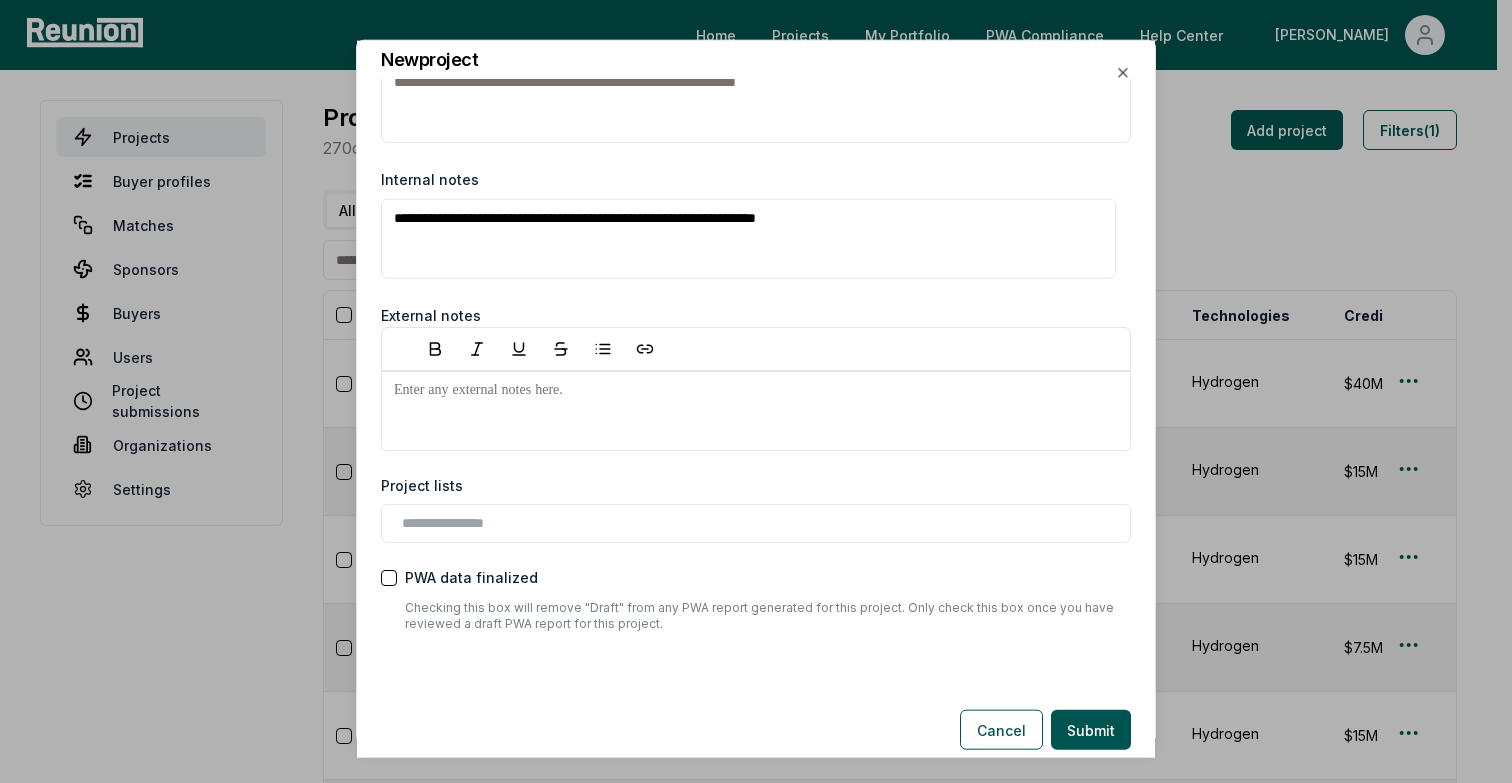 type on "**********" 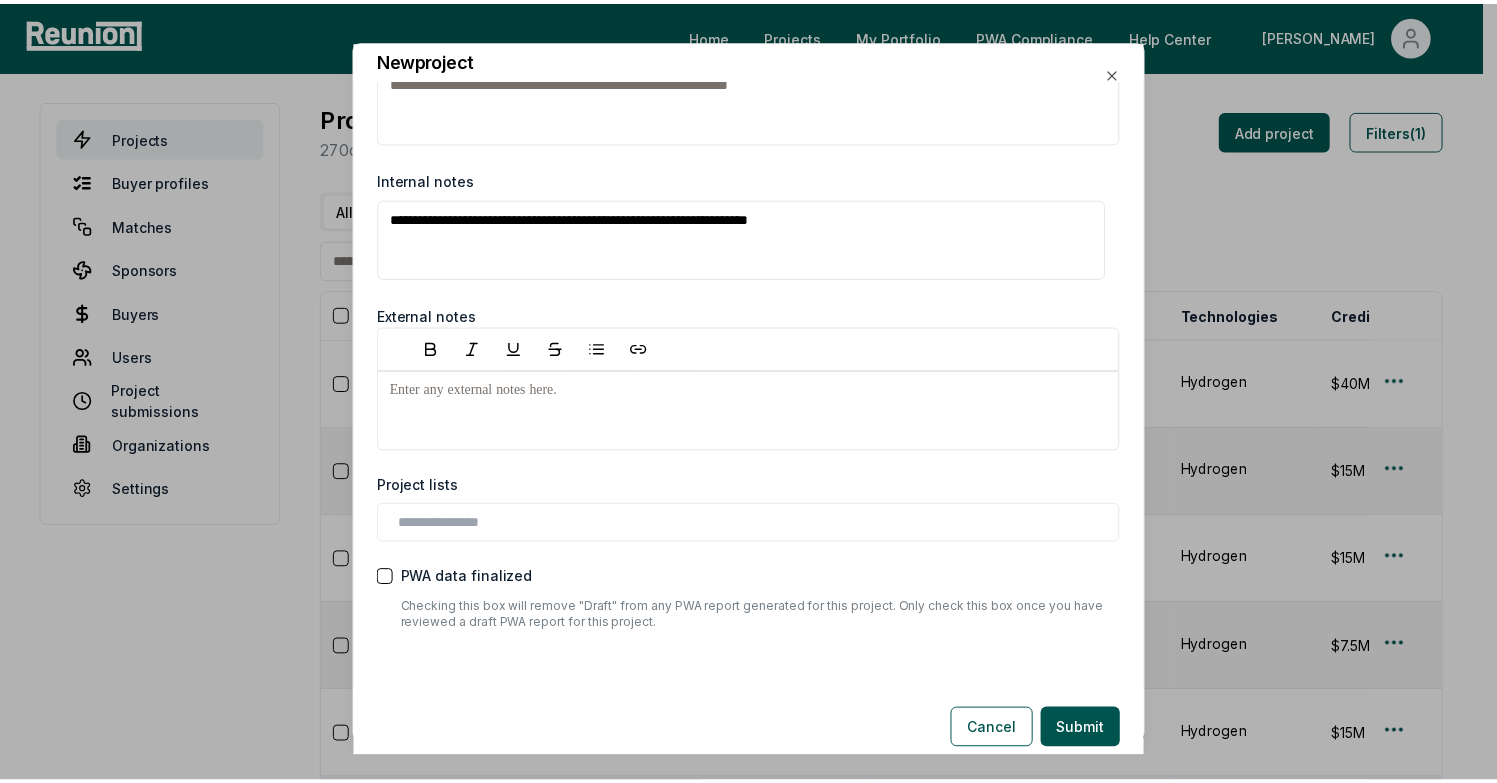 scroll, scrollTop: 3053, scrollLeft: 0, axis: vertical 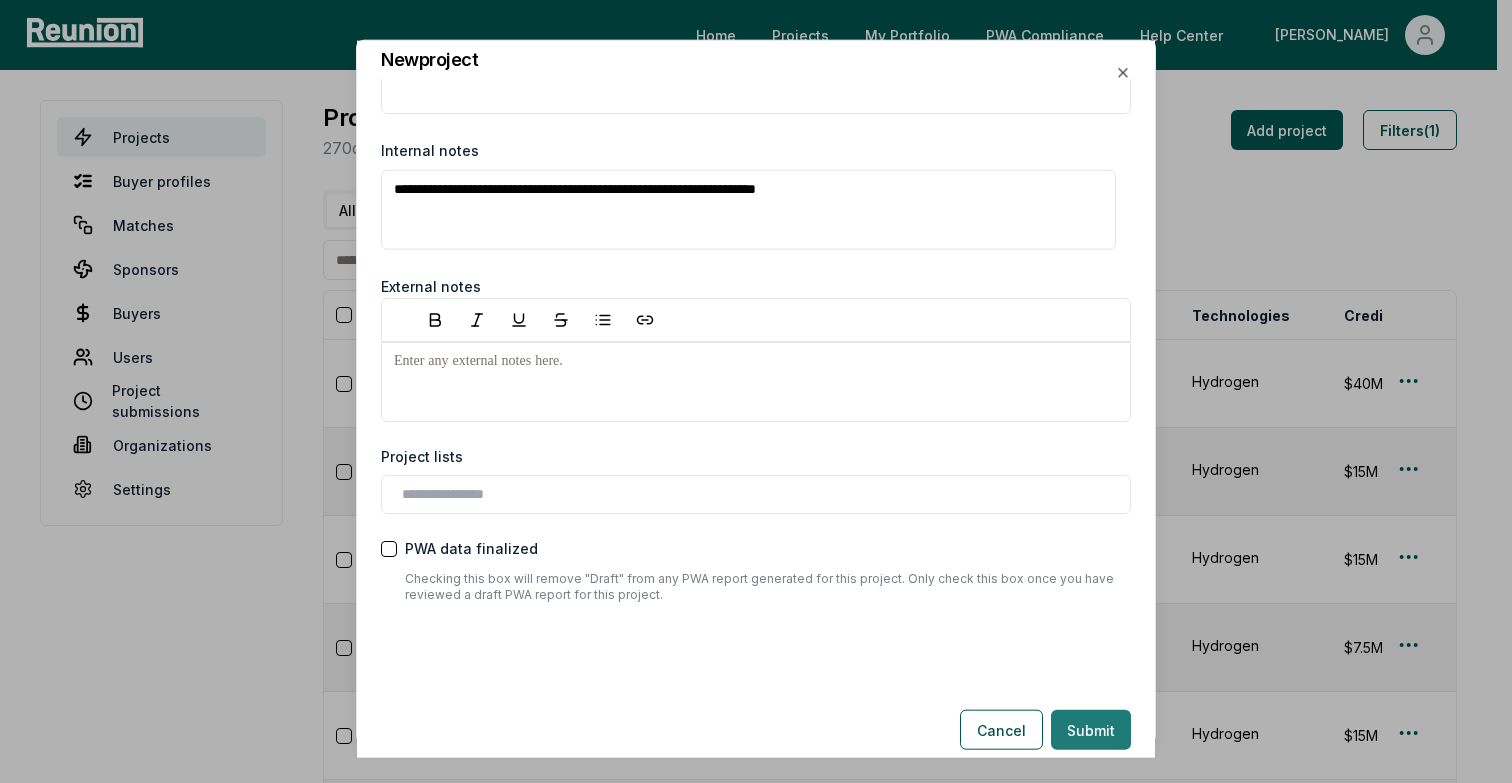 click on "Submit" at bounding box center [1091, 730] 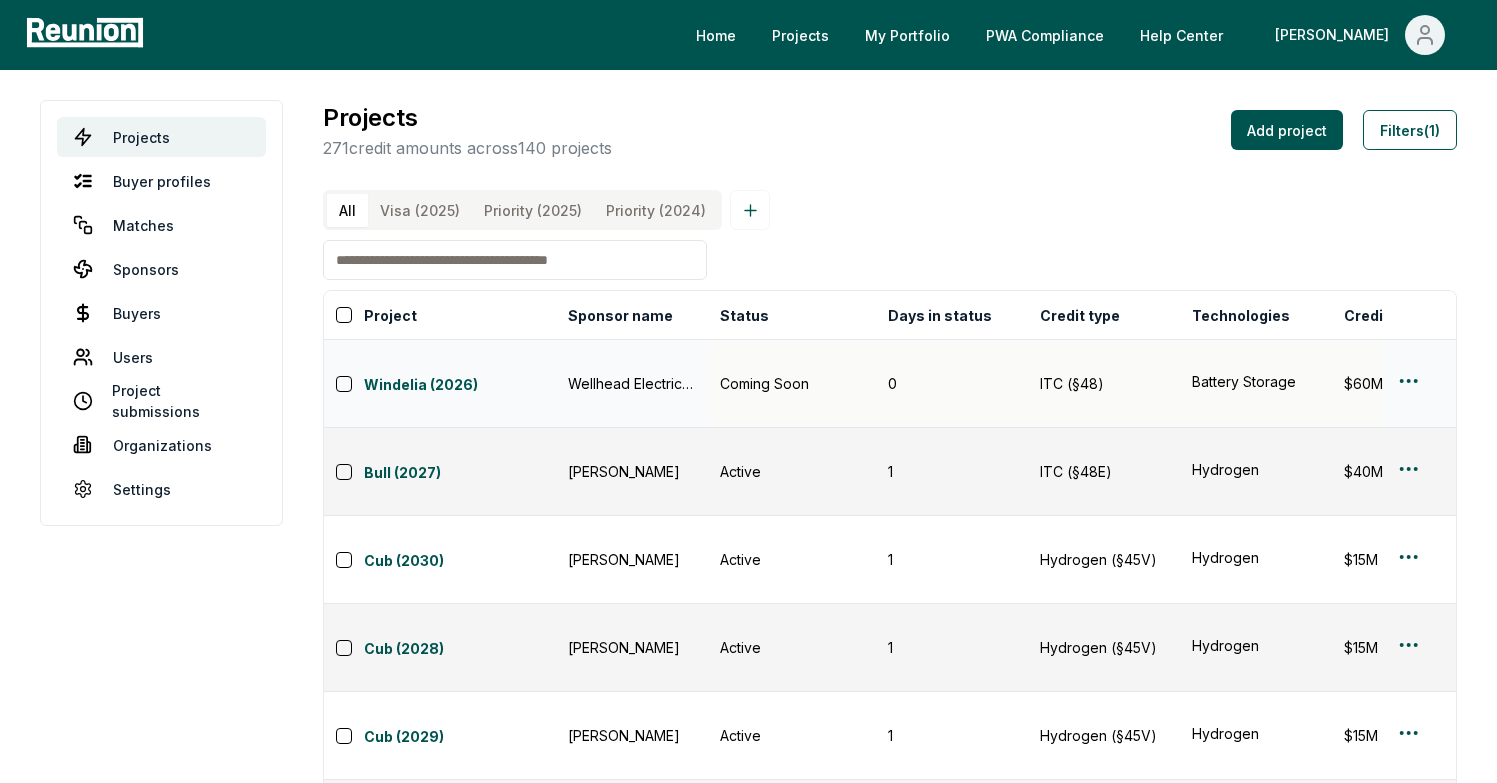 click on "Please visit us on your desktop We're working on making our marketplace mobile-friendly. For now, please visit [GEOGRAPHIC_DATA] on a desktop computer. Home Projects My Portfolio PWA Compliance Help Center [PERSON_NAME] Projects Buyer profiles Matches Sponsors Buyers Users Project submissions Organizations Settings Projects 271  credit amounts across  140   projects Add project Filters  (1) All Visa (2025) Priority (2025) Priority (2024) Project Sponsor name Status Days in status Credit type Technologies Credit amount Internal notes PIS Fiscal year US state Credit year Last substantive update Created Lists Created by Windelia (2026) Wellhead Electric Company Coming Soon 0 ITC (§48) Battery Storage $60M Seller looking to market in Q4 2025 with early Q2 2026 financial close.  2026 Q2 TBD [US_STATE] 2026 [DATE] [DATE] 0 [PERSON_NAME][EMAIL_ADDRESS][DOMAIN_NAME] Bull (2027) [PERSON_NAME] Active 1 ITC (§48E) Hydrogen $40M 2027 Q3 TBD [US_STATE] 2027 [DATE] [DATE] 0 [PERSON_NAME][EMAIL_ADDRESS][DOMAIN_NAME] Cub (2030) [PERSON_NAME] Active 1 Hydrogen (§45V) Hydrogen $15M" at bounding box center (748, 11509) 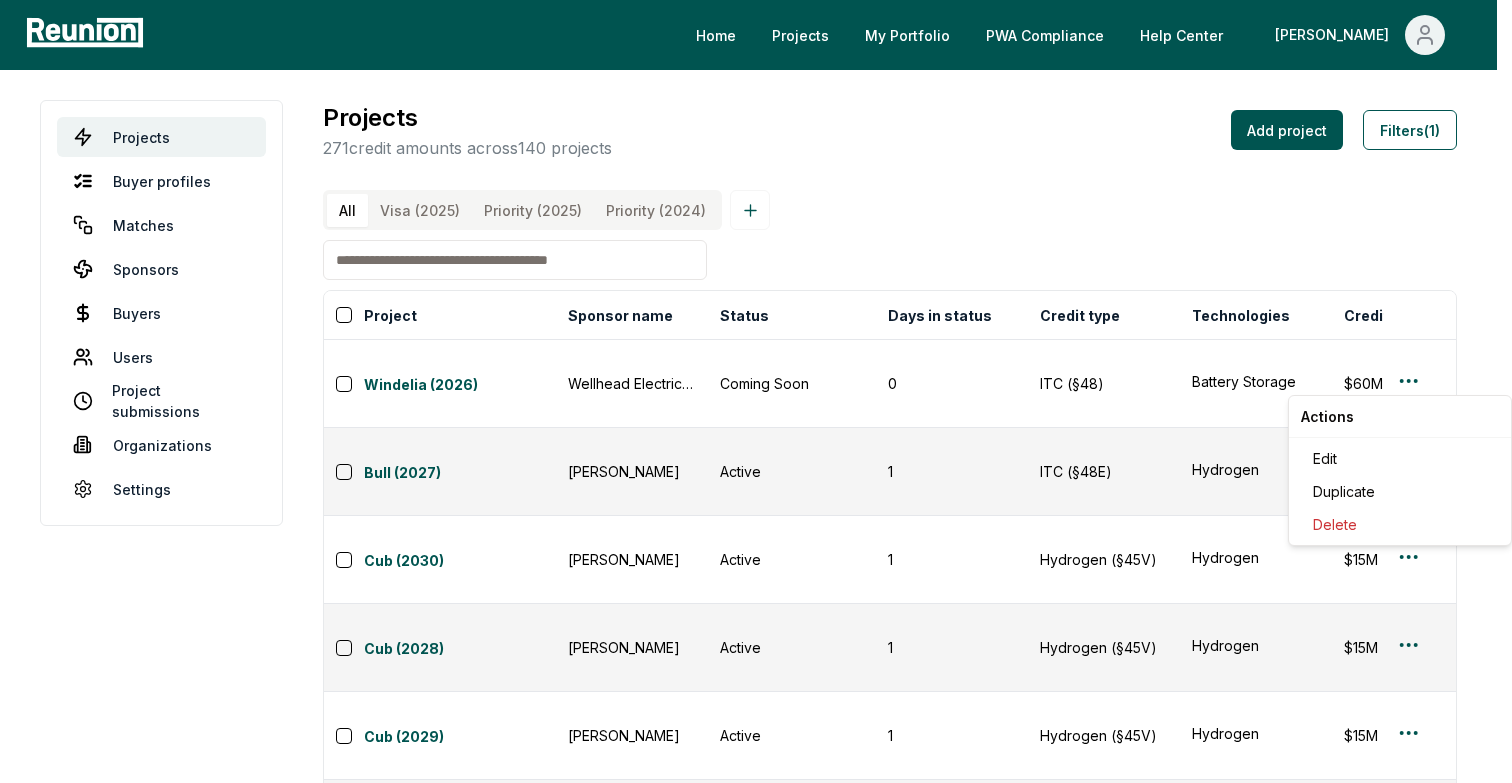click on "Please visit us on your desktop We're working on making our marketplace mobile-friendly. For now, please visit [GEOGRAPHIC_DATA] on a desktop computer. Home Projects My Portfolio PWA Compliance Help Center [PERSON_NAME] Projects Buyer profiles Matches Sponsors Buyers Users Project submissions Organizations Settings Projects 271  credit amounts across  140   projects Add project Filters  (1) All Visa (2025) Priority (2025) Priority (2024) Project Sponsor name Status Days in status Credit type Technologies Credit amount Internal notes PIS Fiscal year US state Credit year Last substantive update Created Lists Created by Windelia (2026) Wellhead Electric Company Coming Soon 0 ITC (§48) Battery Storage $60M Seller looking to market in Q4 2025 with early Q2 2026 financial close.  2026 Q2 TBD [US_STATE] 2026 [DATE] [DATE] 0 [PERSON_NAME][EMAIL_ADDRESS][DOMAIN_NAME] Bull (2027) [PERSON_NAME] Active 1 ITC (§48E) Hydrogen $40M 2027 Q3 TBD [US_STATE] 2027 [DATE] [DATE] 0 [PERSON_NAME][EMAIL_ADDRESS][DOMAIN_NAME] Cub (2030) [PERSON_NAME] Active 1 Hydrogen (§45V) Hydrogen $15M" at bounding box center [756, 11509] 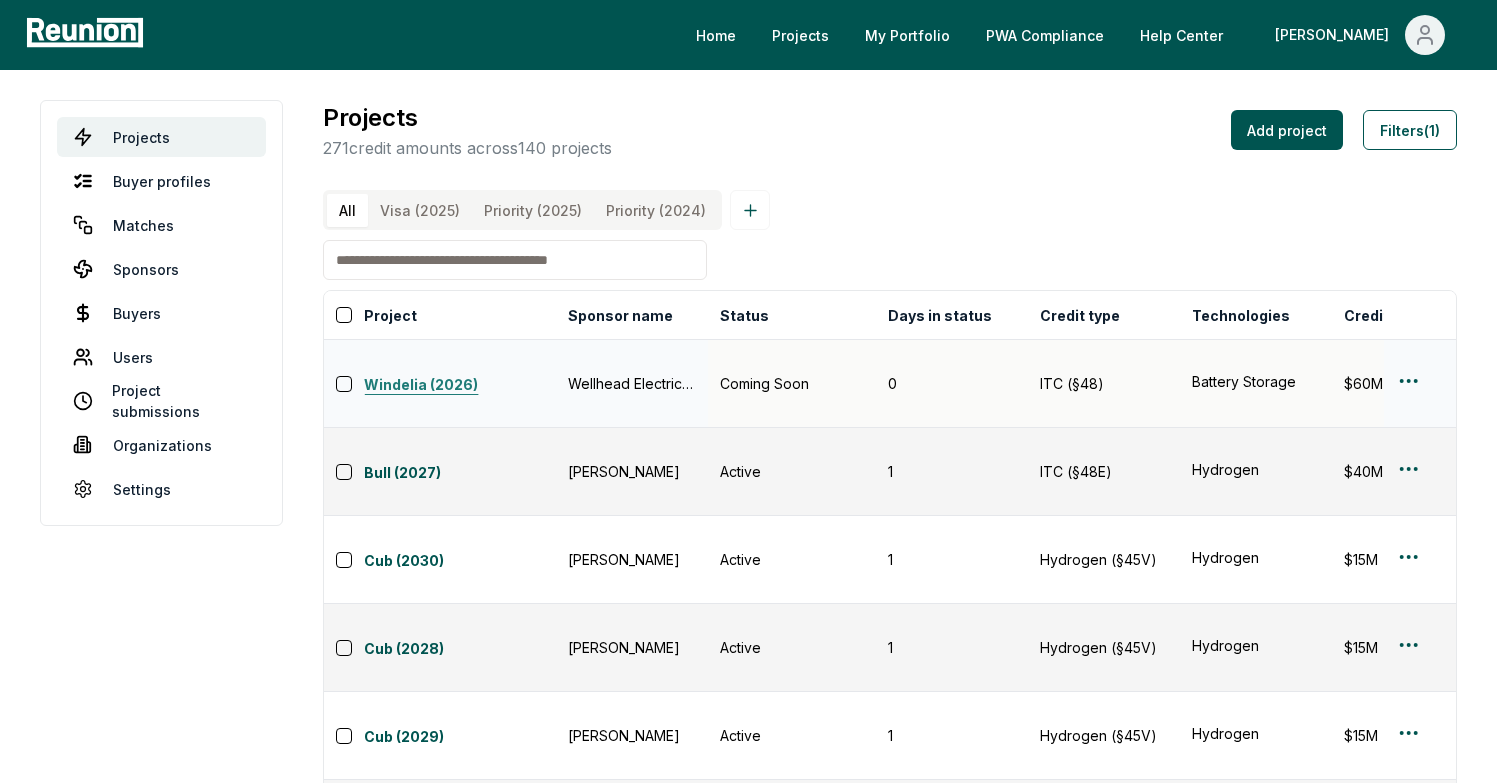 click on "Windelia (2026)" at bounding box center [460, 386] 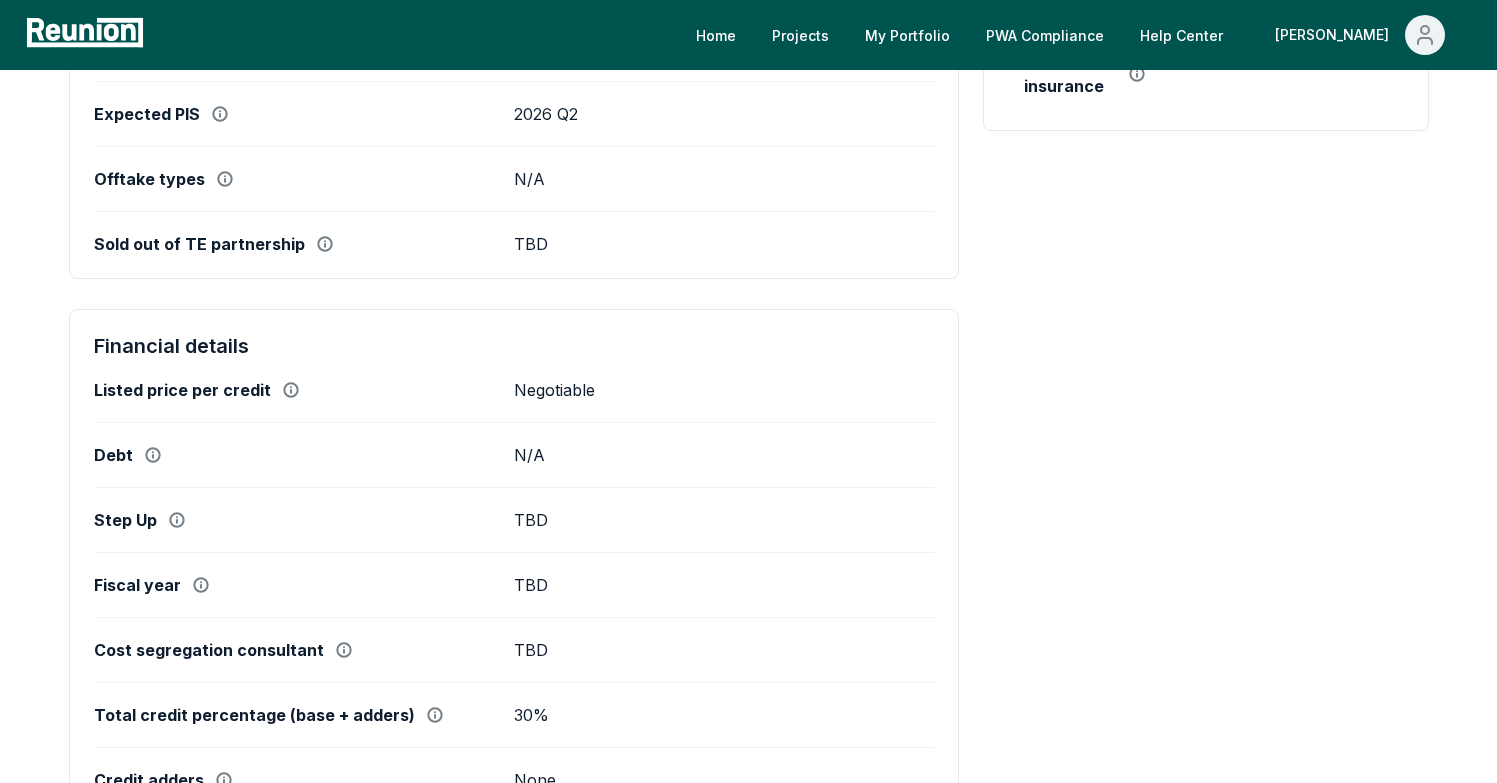 scroll, scrollTop: 0, scrollLeft: 0, axis: both 